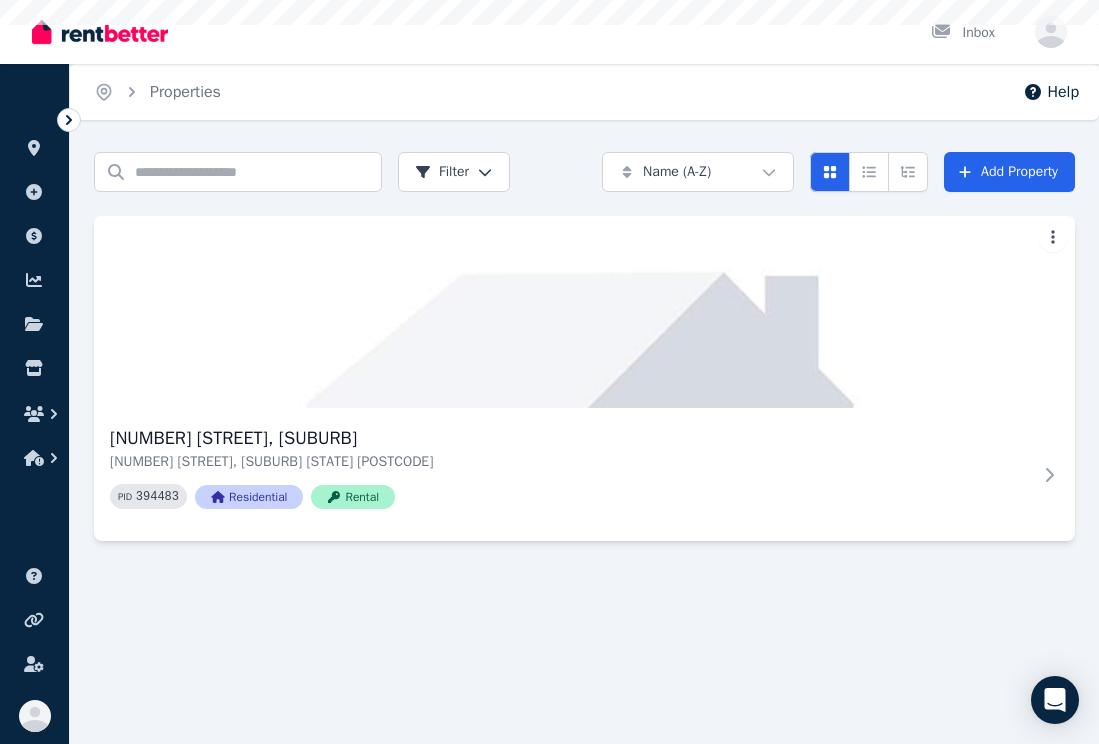 scroll, scrollTop: 0, scrollLeft: 0, axis: both 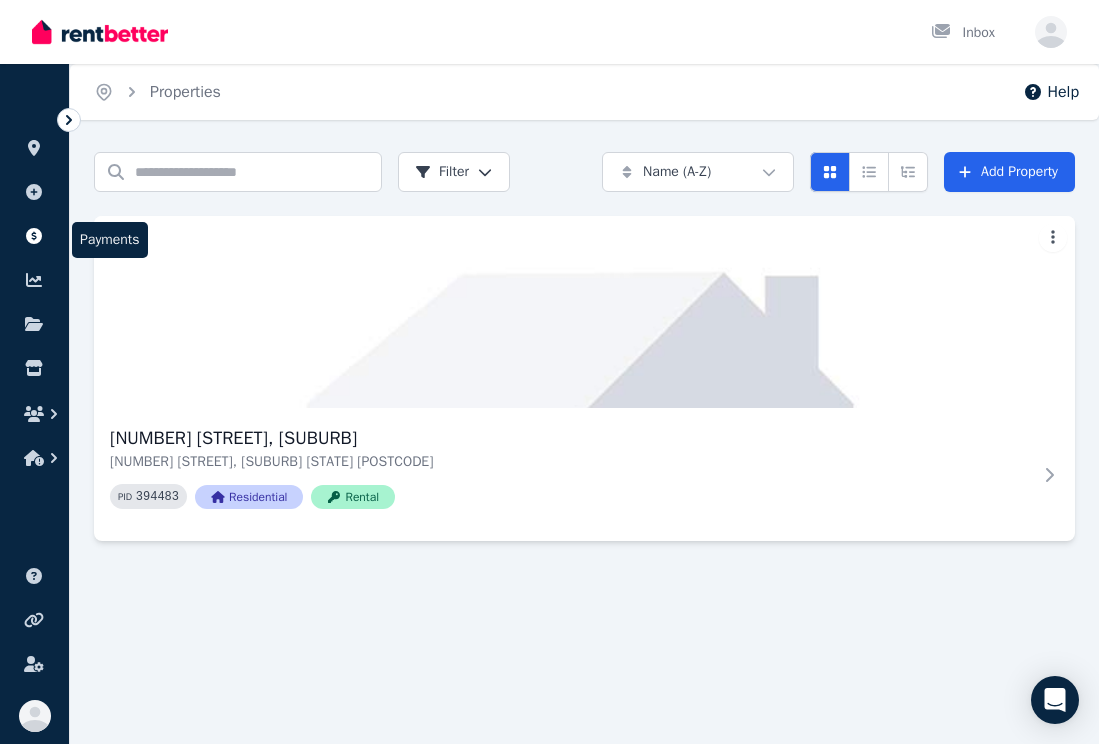 click 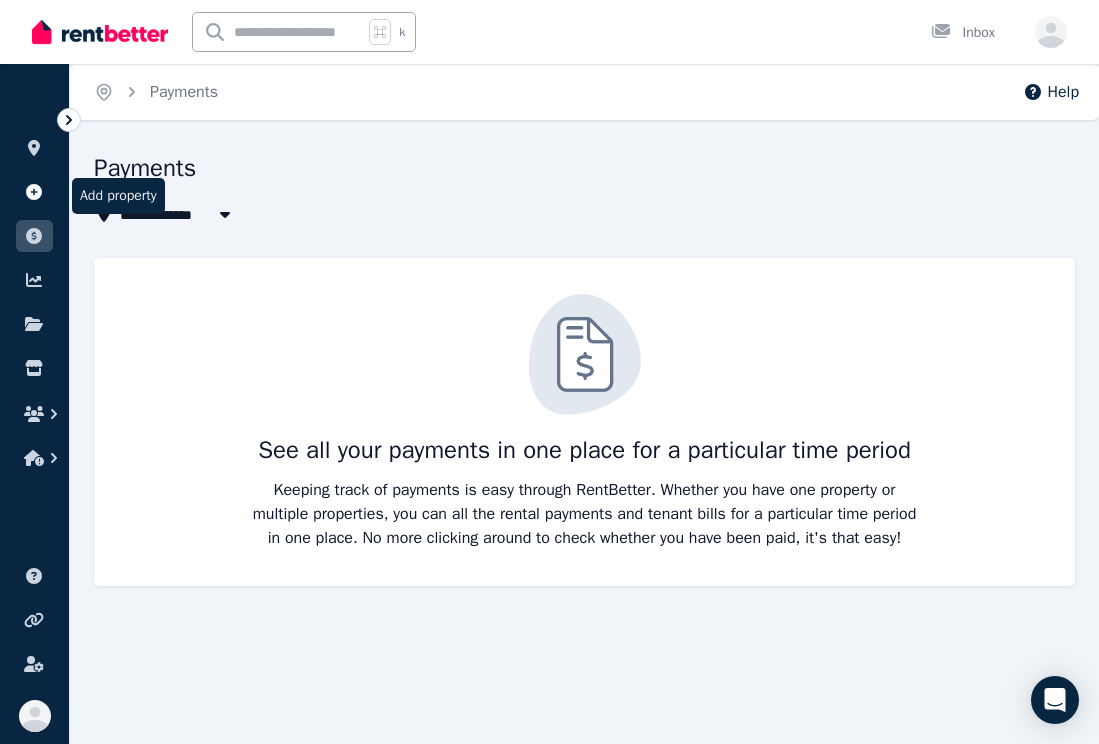 click 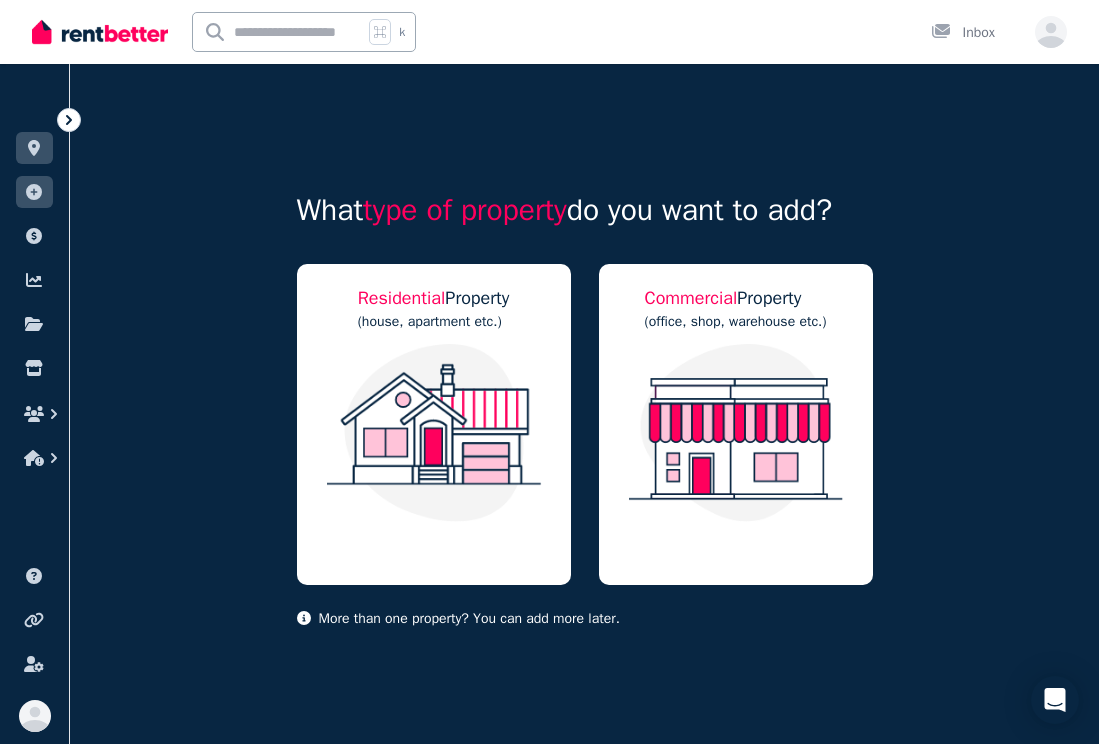 click on "ORGANISE Properties Add property Payments Finance report Documents Marketplace" at bounding box center [34, 282] 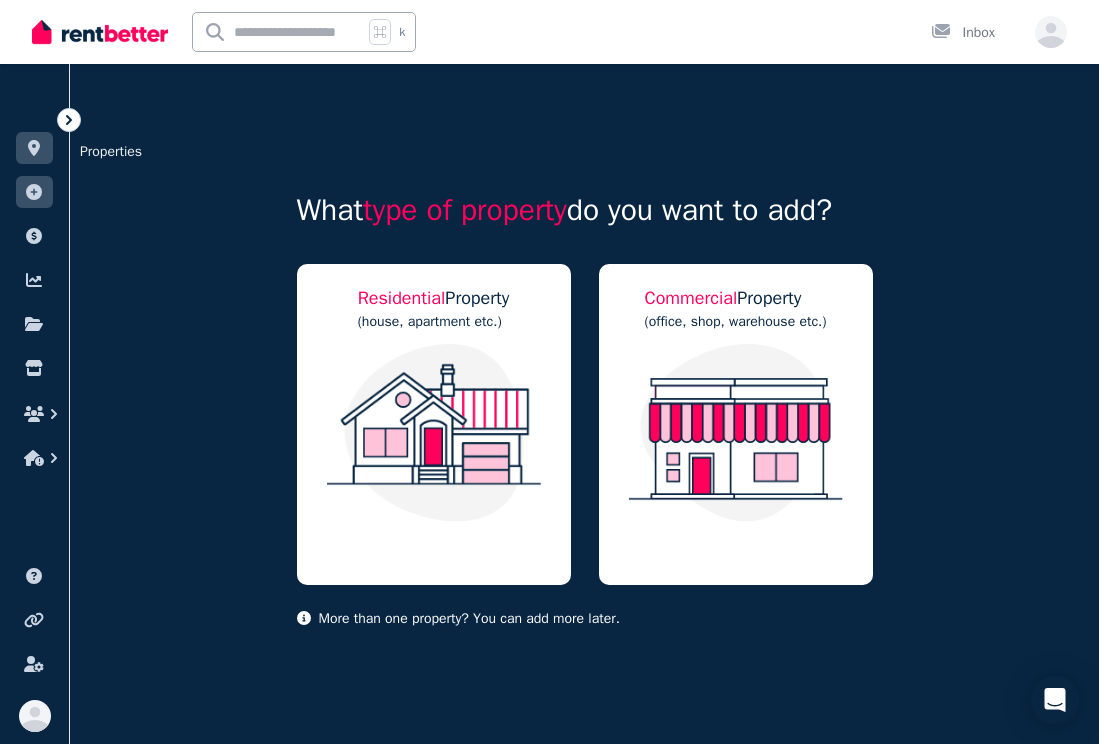 click on "Properties" at bounding box center (34, 152) 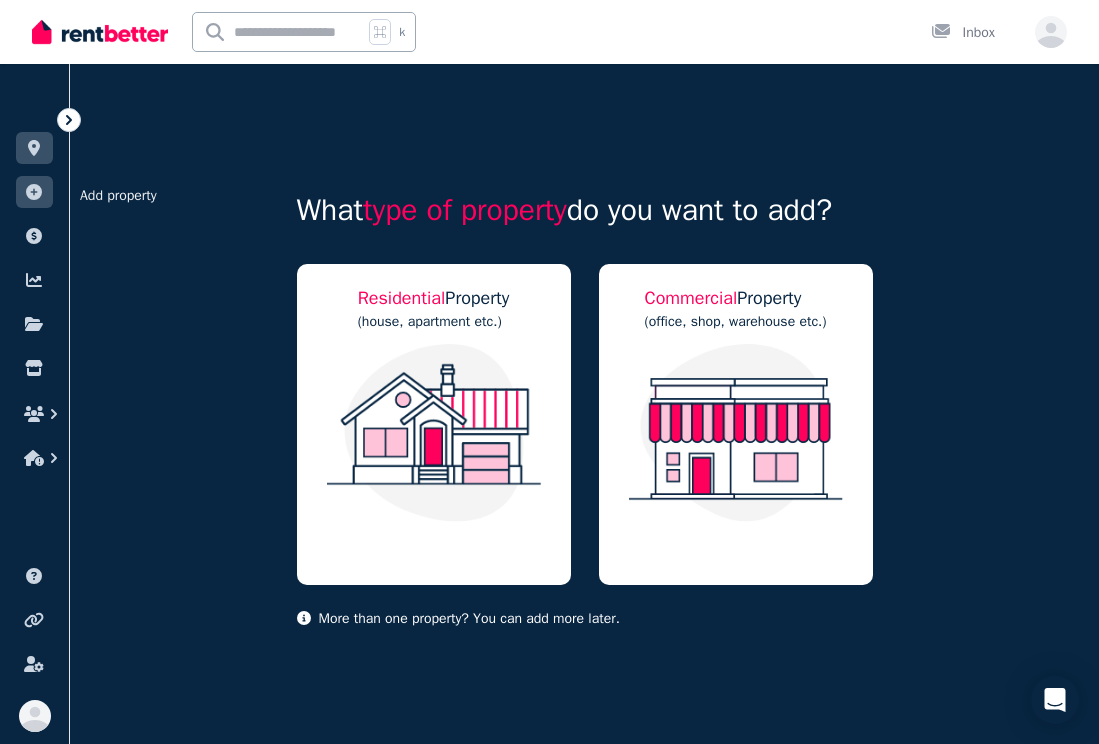 click 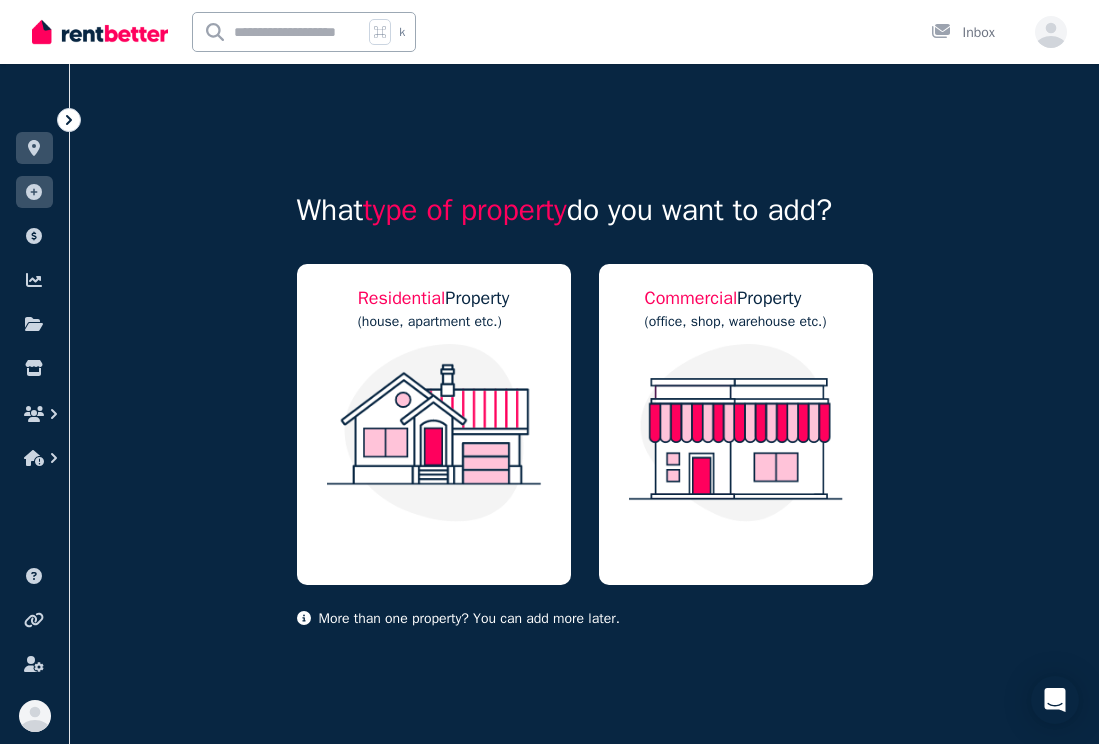 click on "ORGANISE Properties Add property Payments Finance report Documents Marketplace" at bounding box center [34, 282] 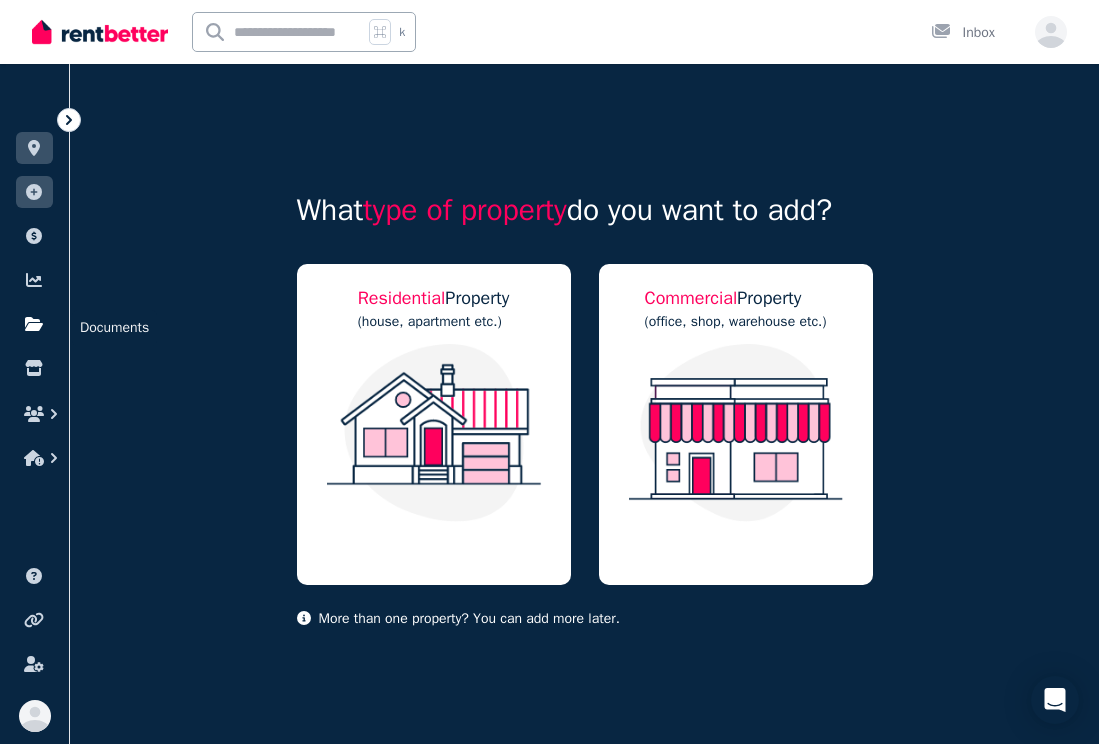 click 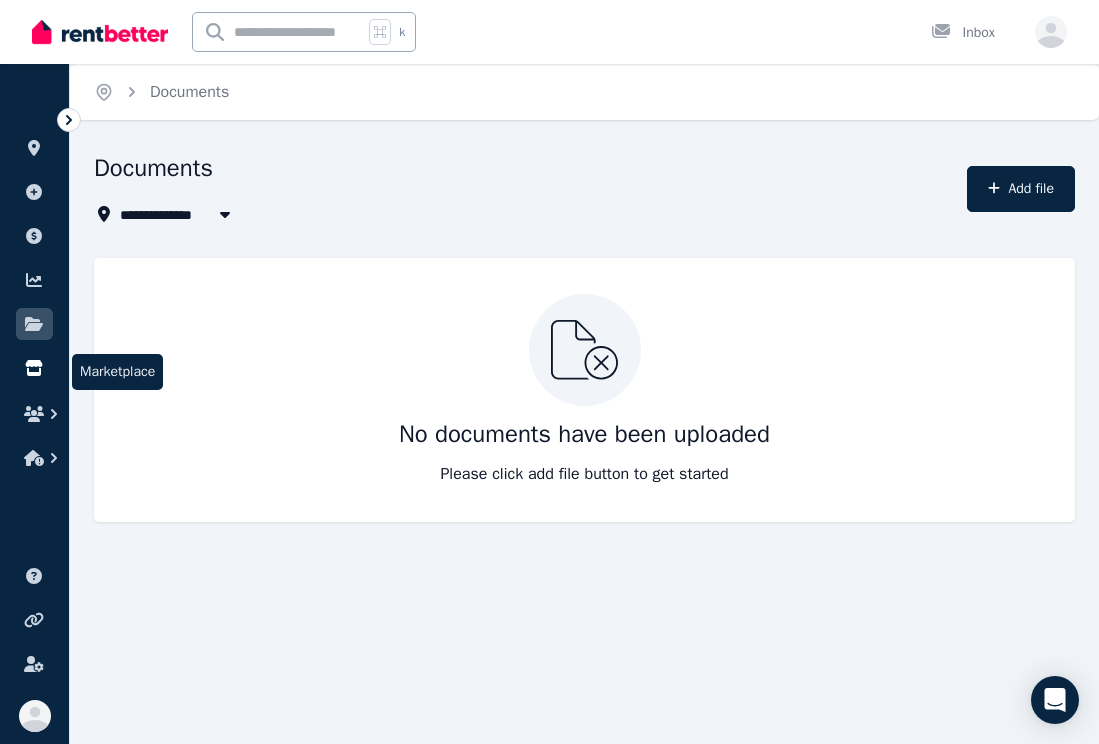 click at bounding box center (34, 368) 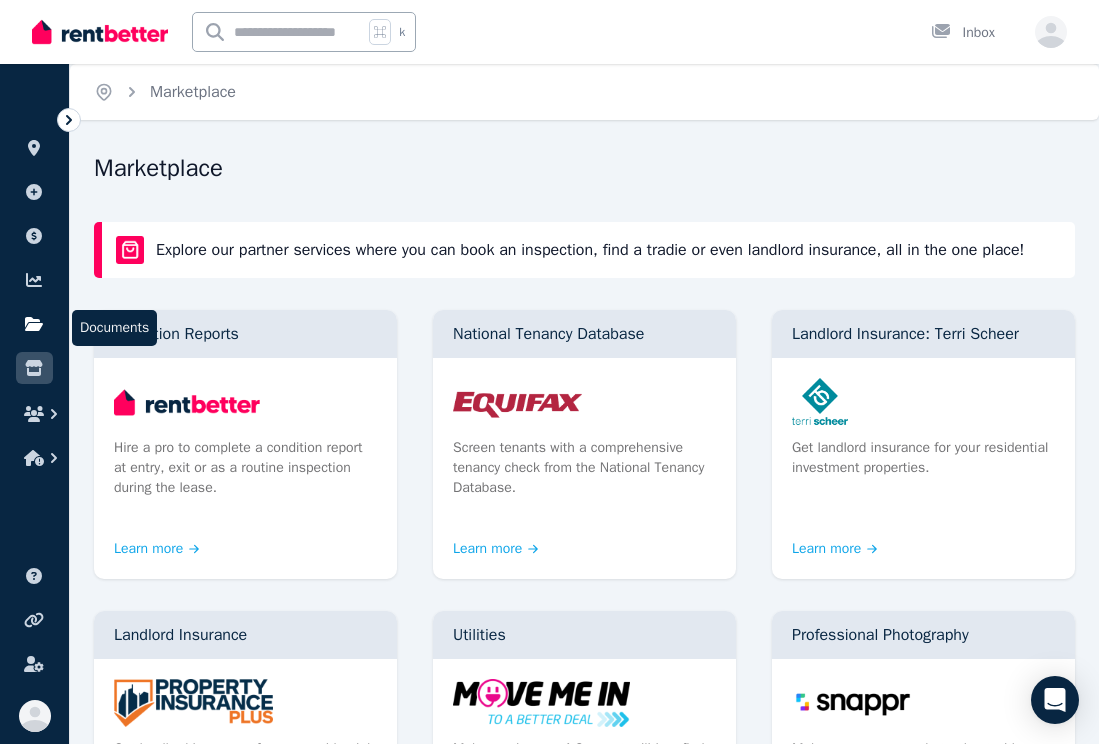 click 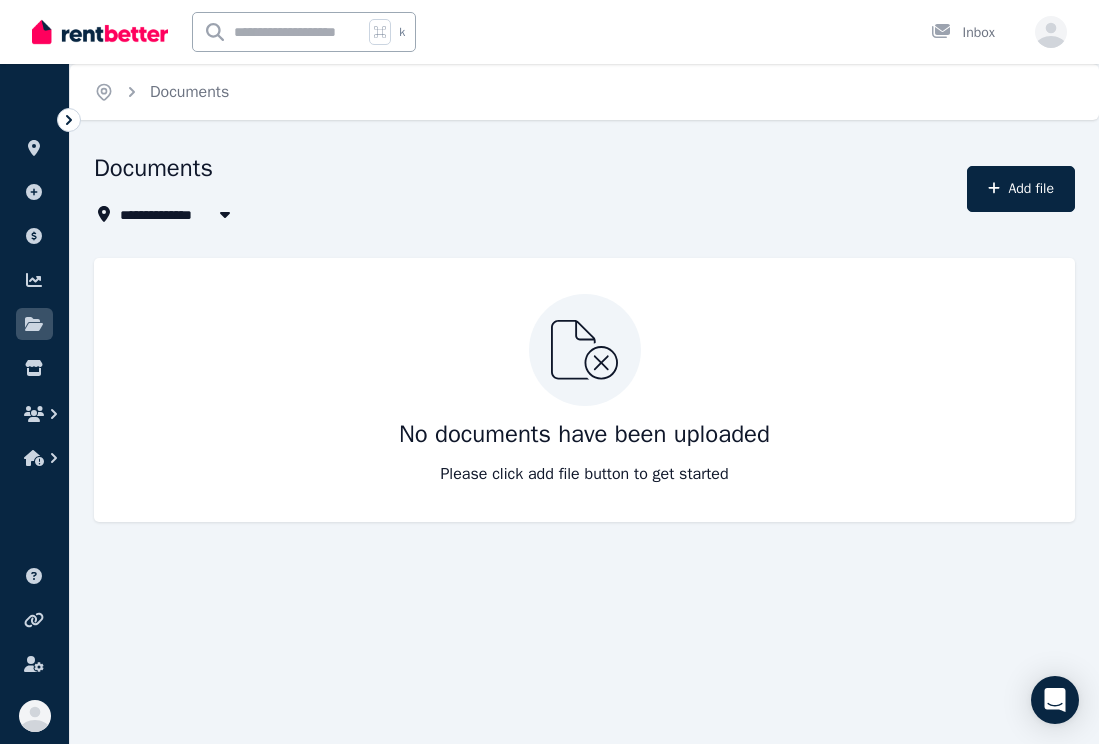 click 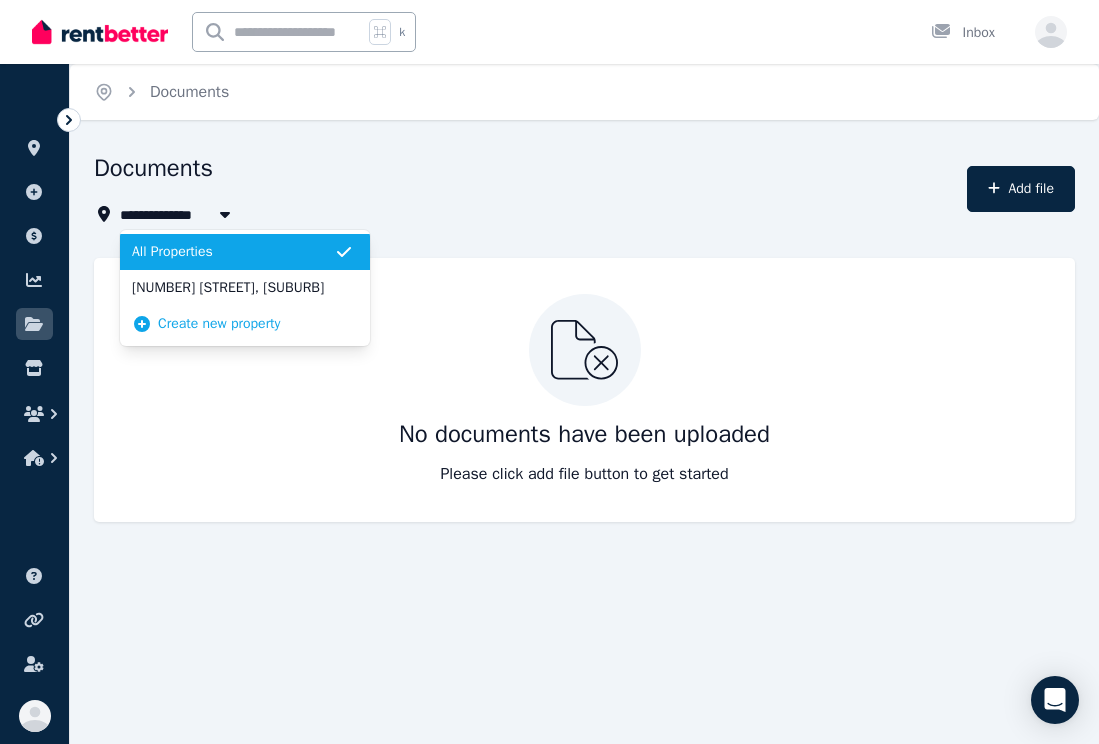 click 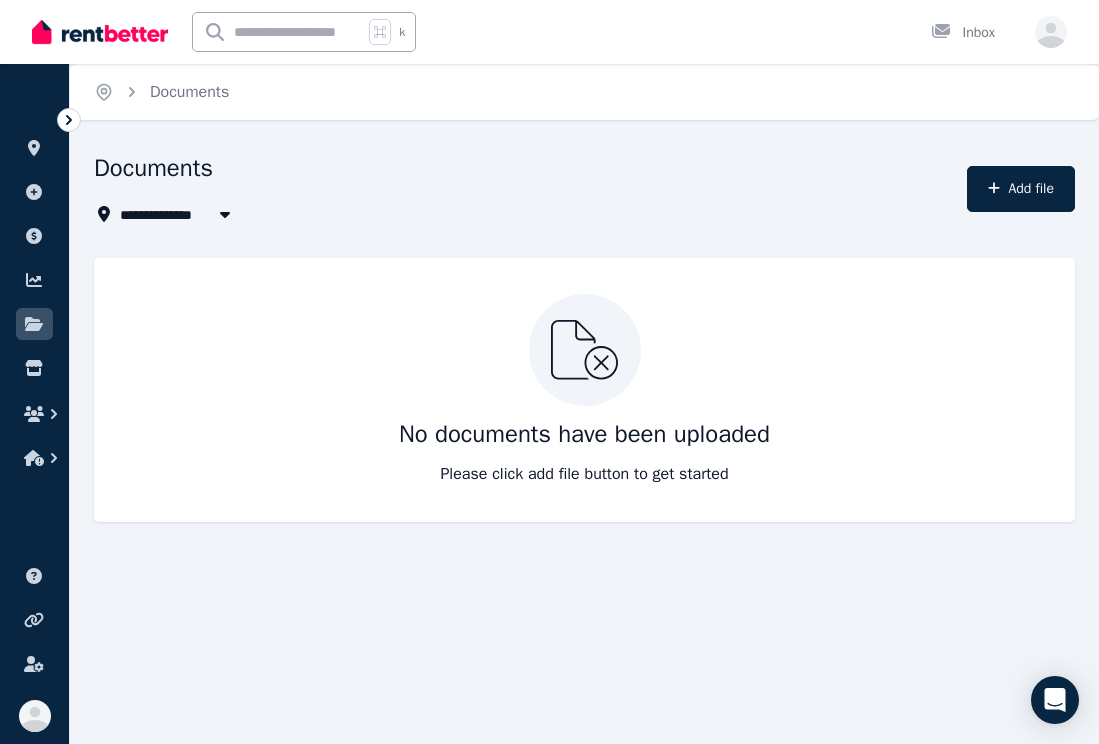click on "No documents have been uploaded Please click add file button to get started" at bounding box center [584, 390] 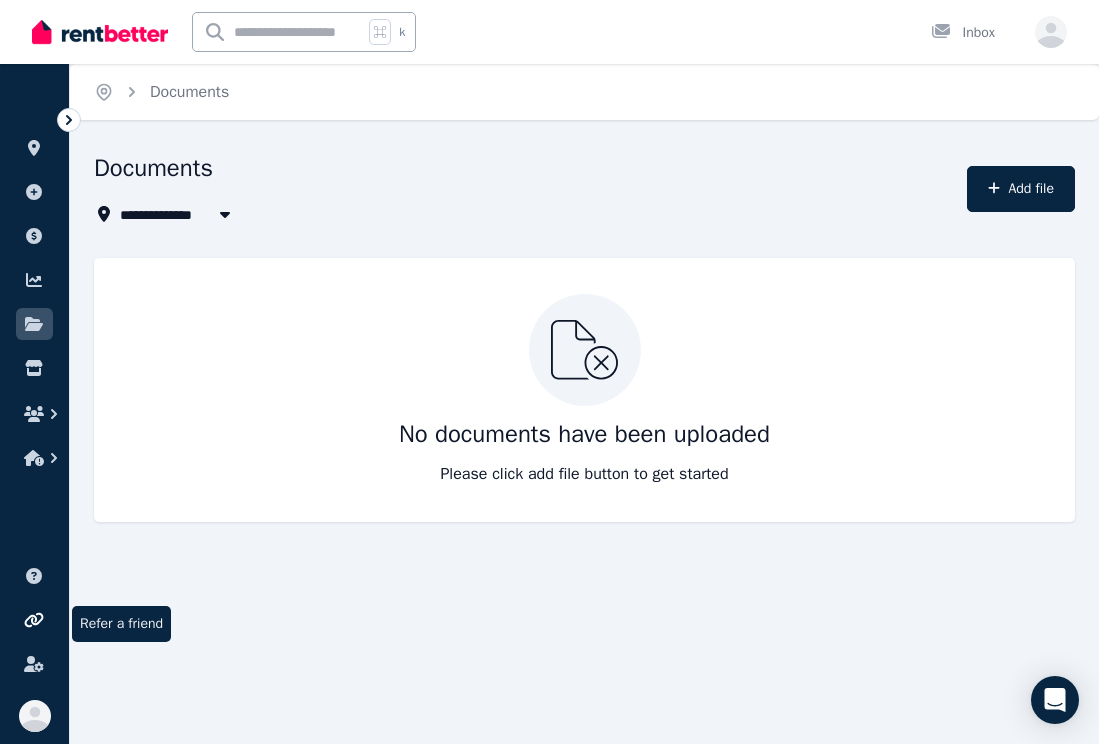 click 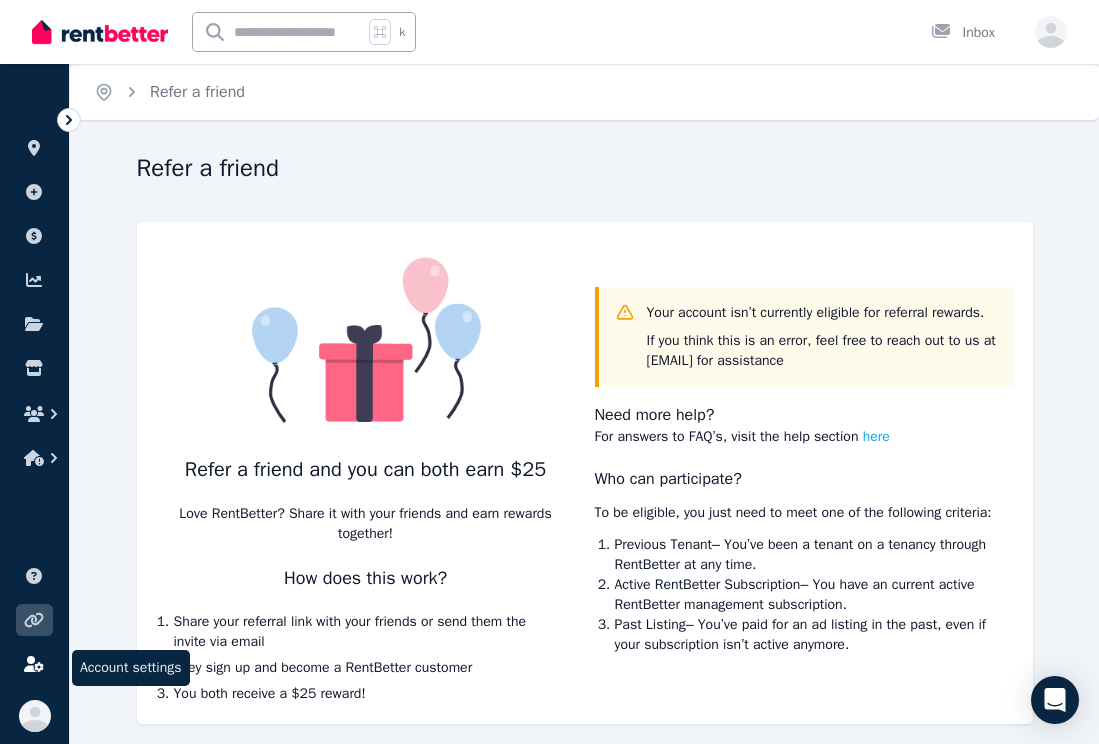 click at bounding box center [34, 664] 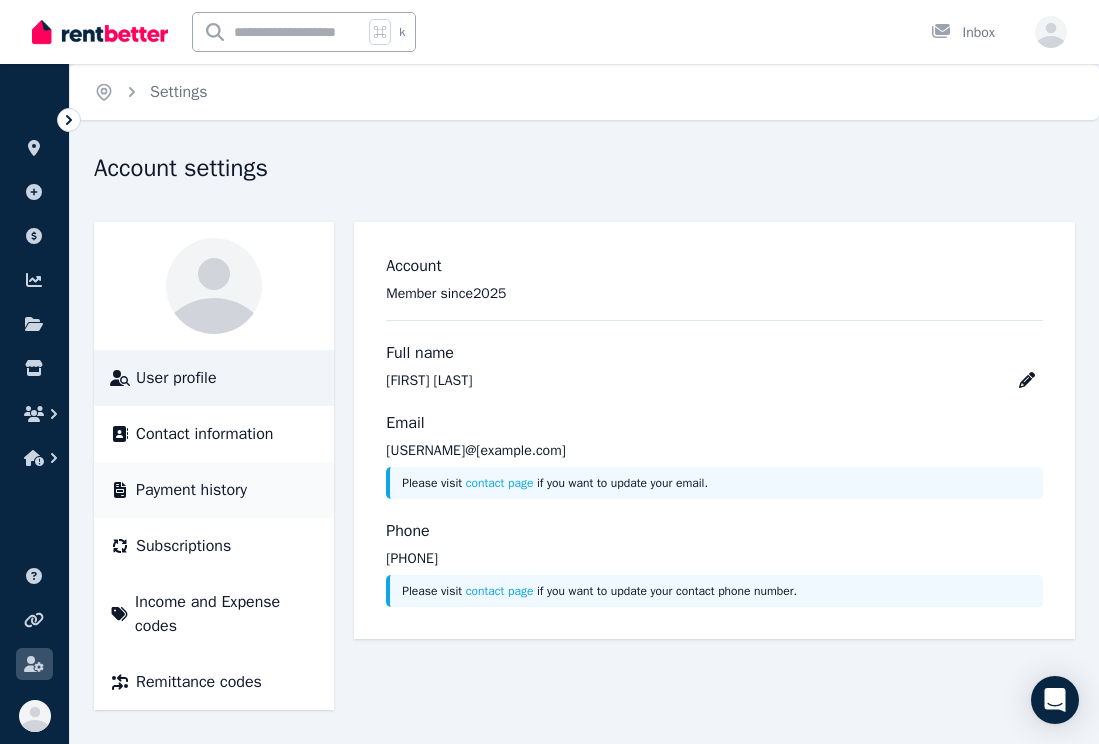 click on "Payment history" at bounding box center (214, 490) 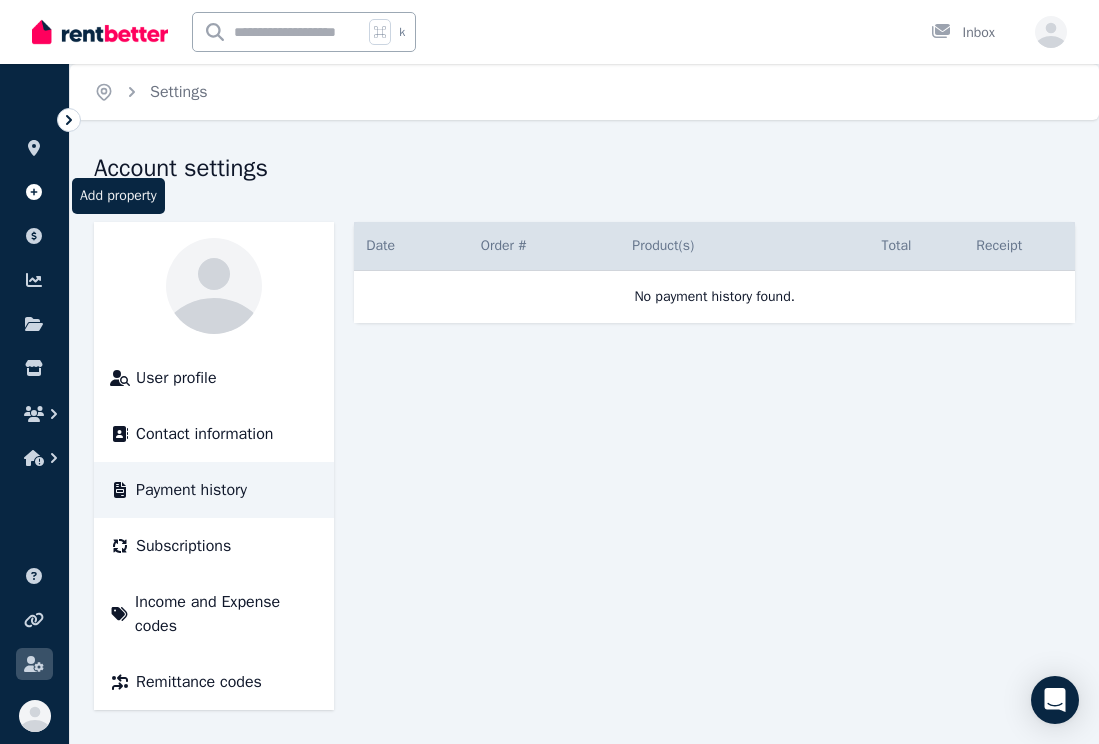 click 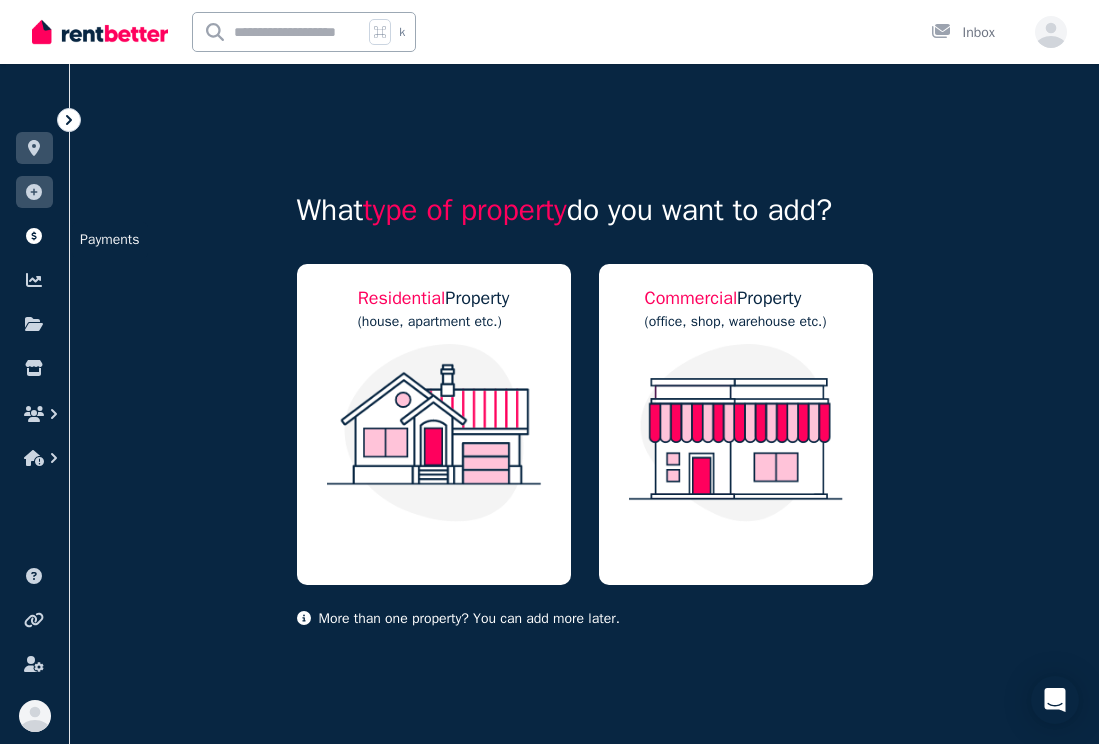 click at bounding box center [34, 236] 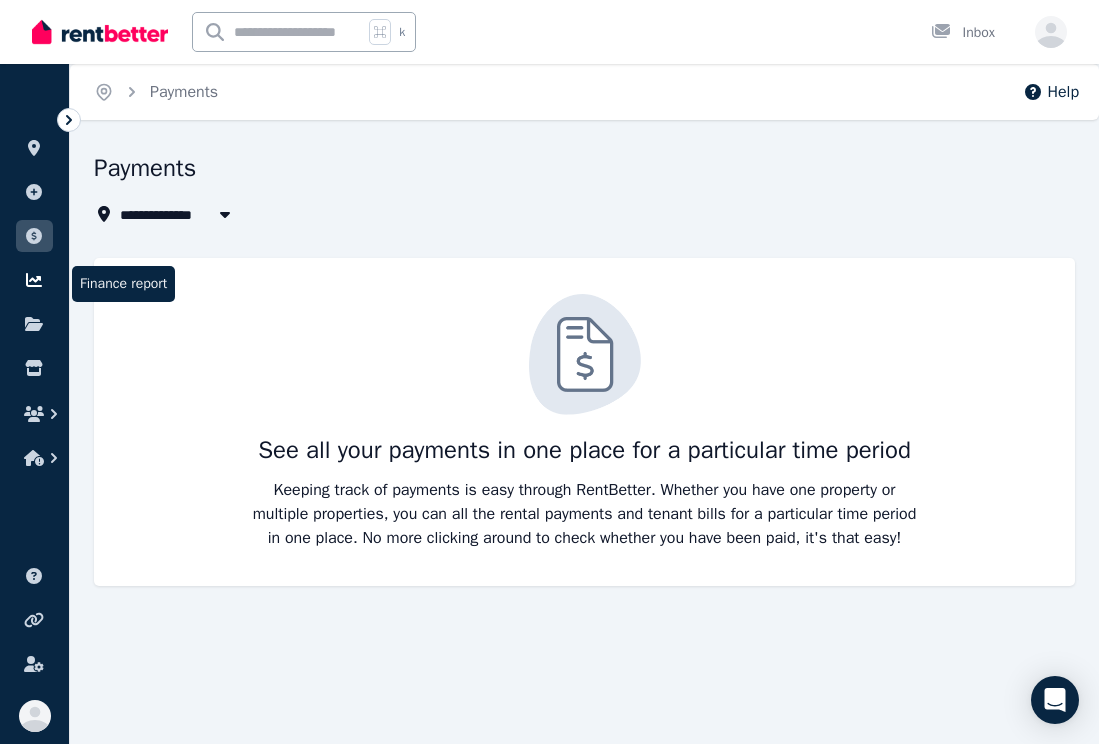 click at bounding box center [34, 280] 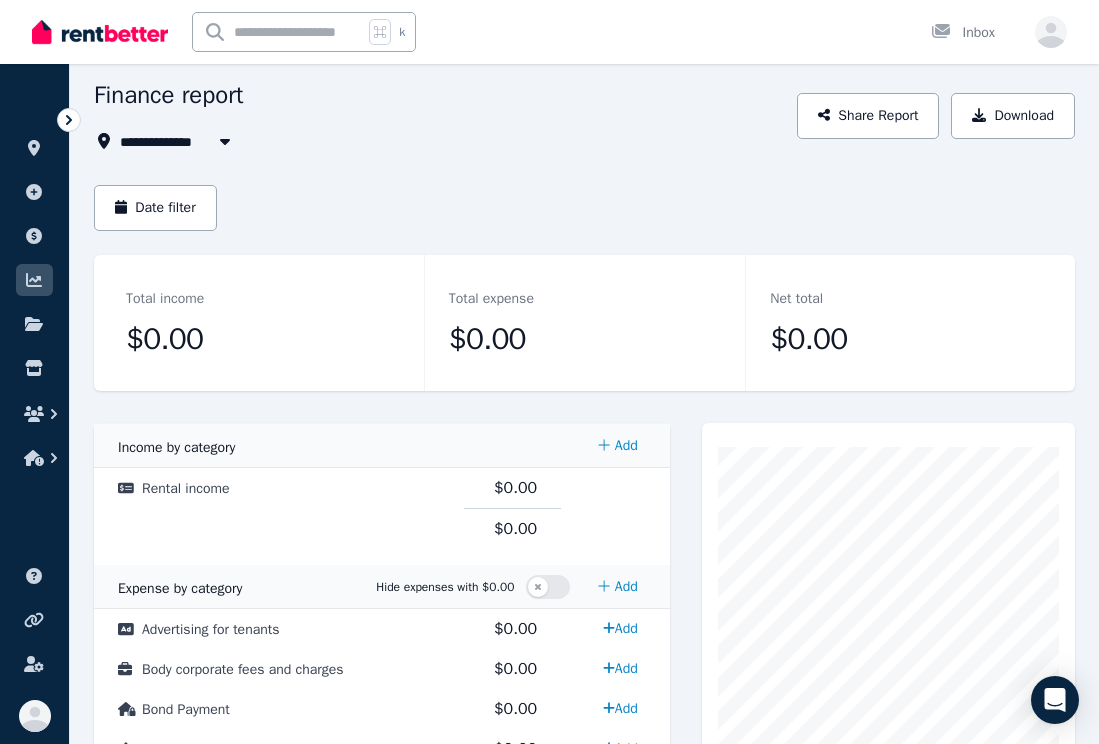 scroll, scrollTop: 0, scrollLeft: 0, axis: both 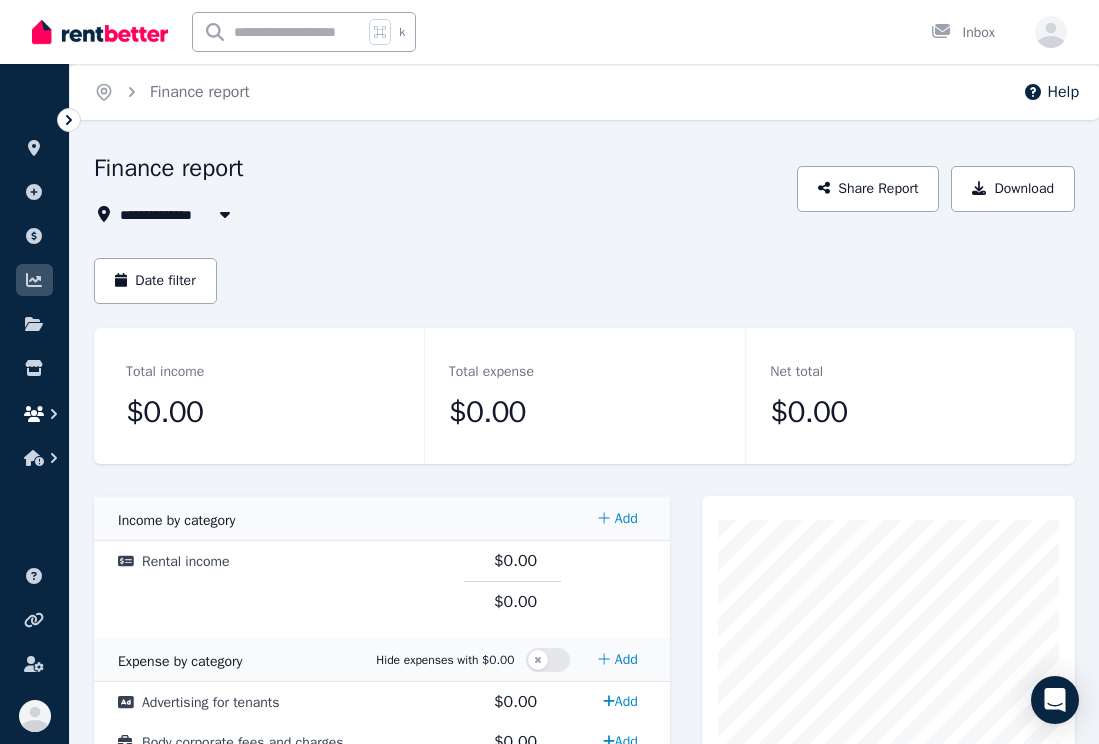 click 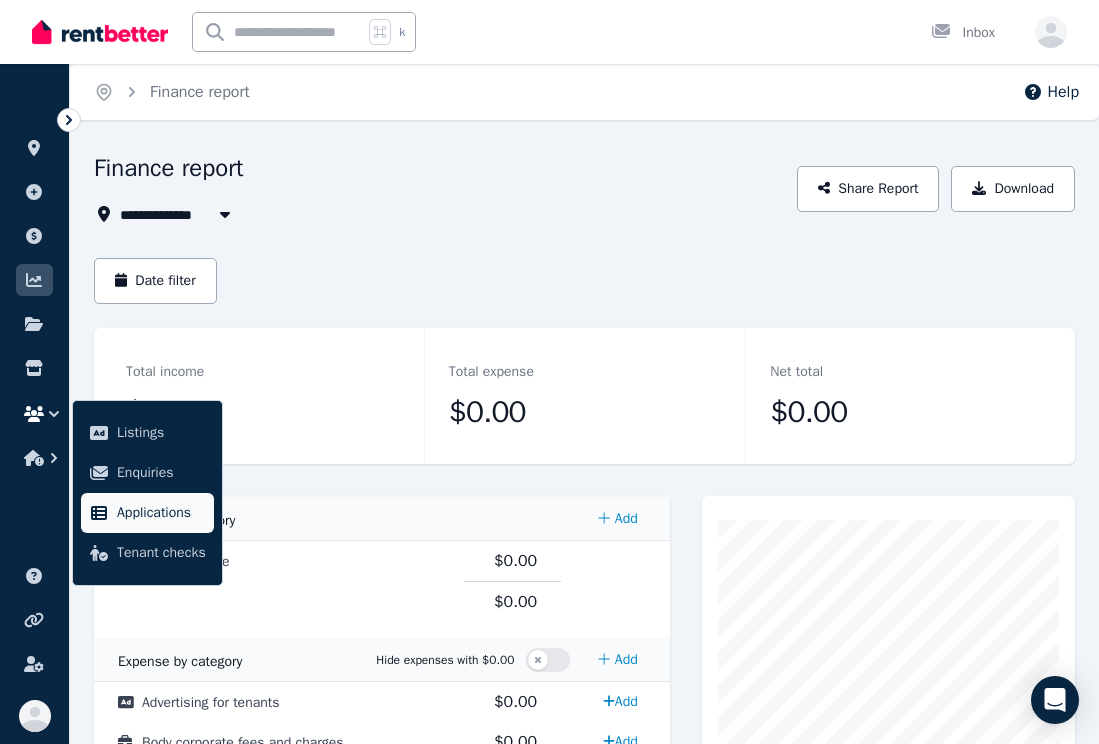 click on "Applications" at bounding box center [161, 513] 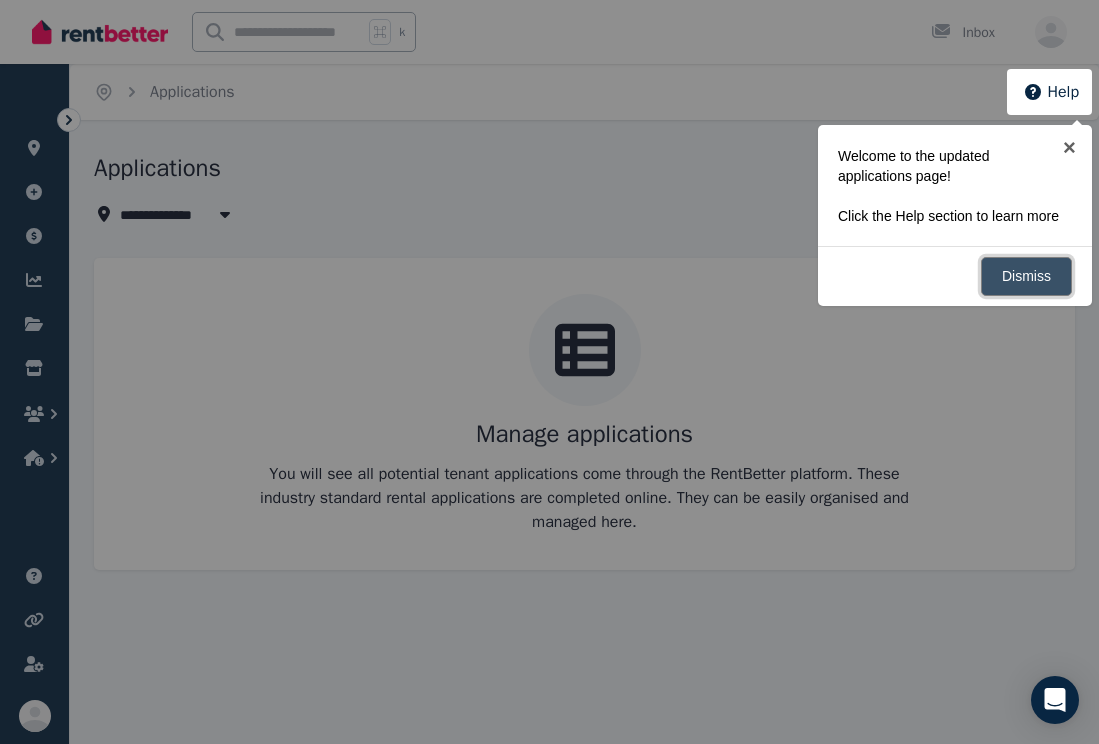 click on "Dismiss" at bounding box center (1026, 276) 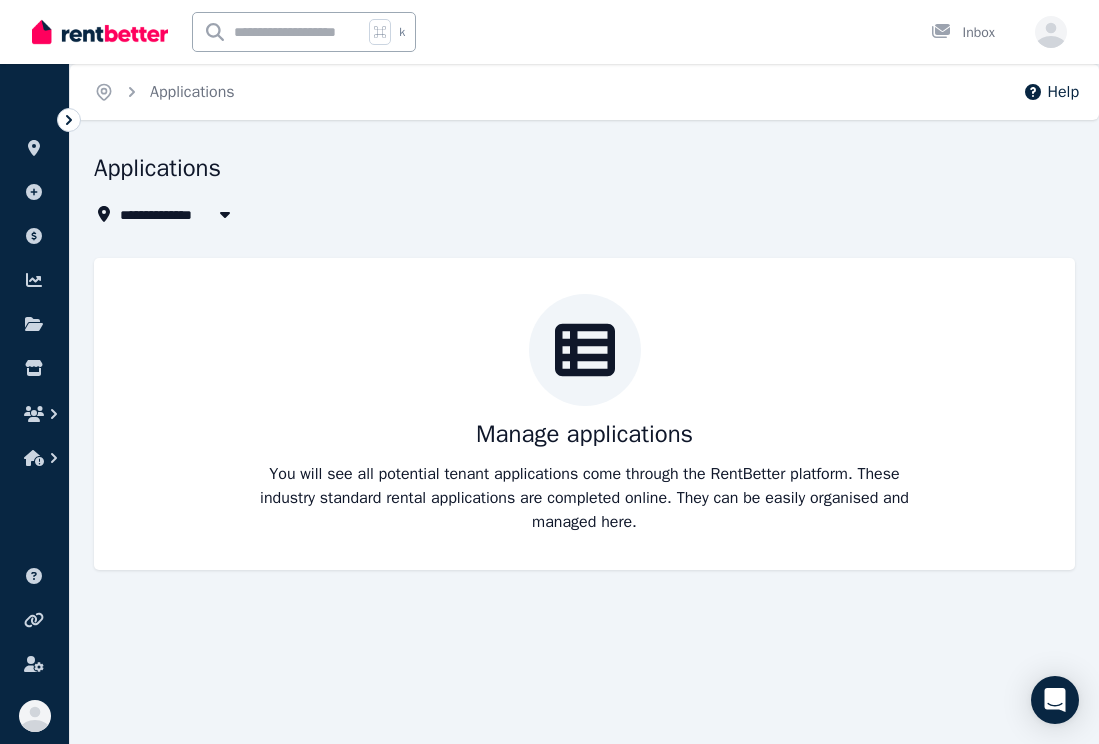 click on "Manage applications You will see all potential tenant applications come through the RentBetter platform. These industry standard rental applications are completed online. They can be easily organised and managed here." at bounding box center [584, 414] 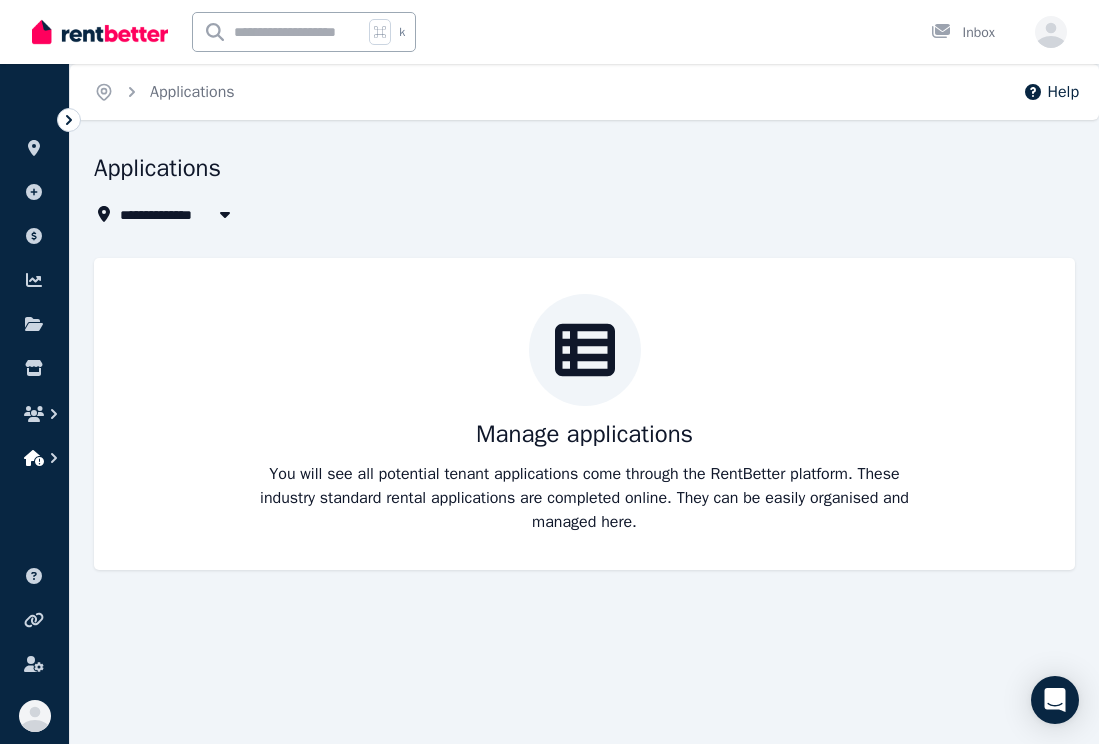 click 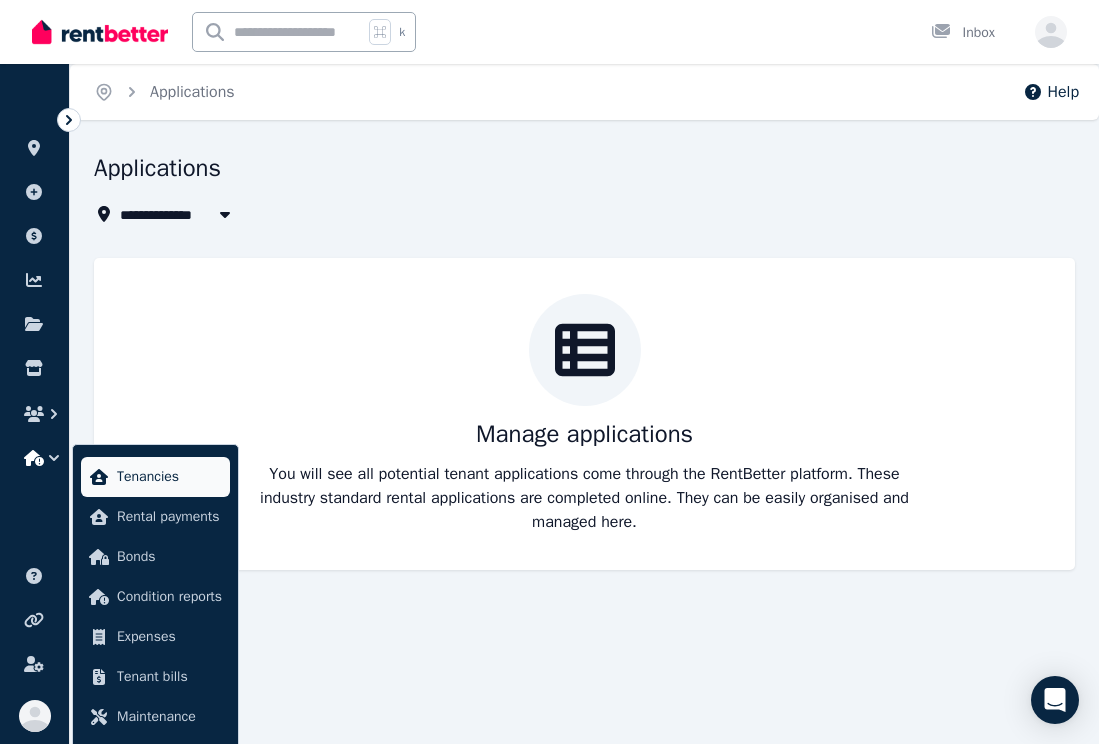 click on "Tenancies" at bounding box center [169, 477] 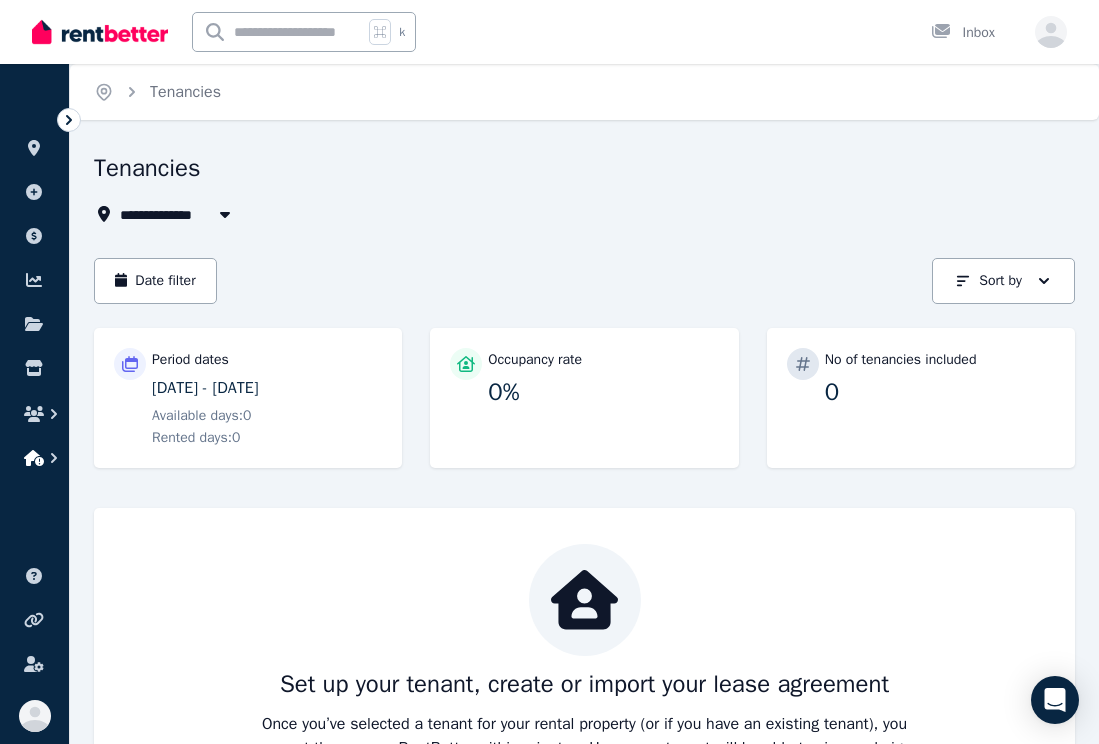 click 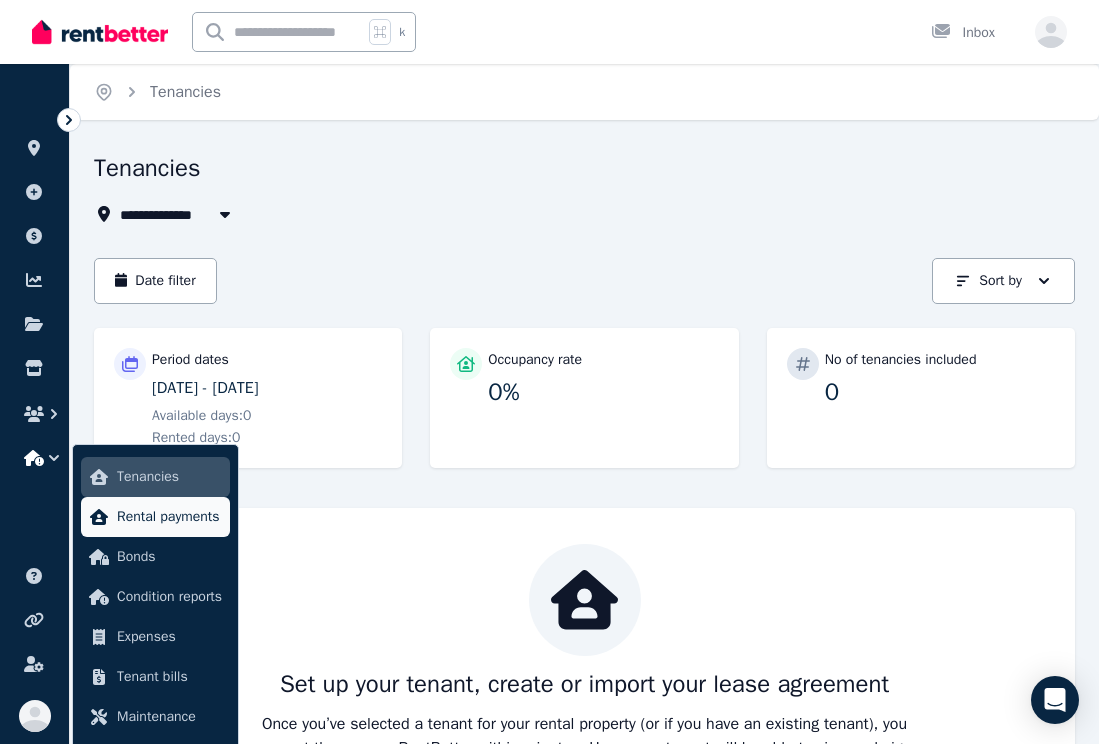 click on "Rental payments" at bounding box center (169, 517) 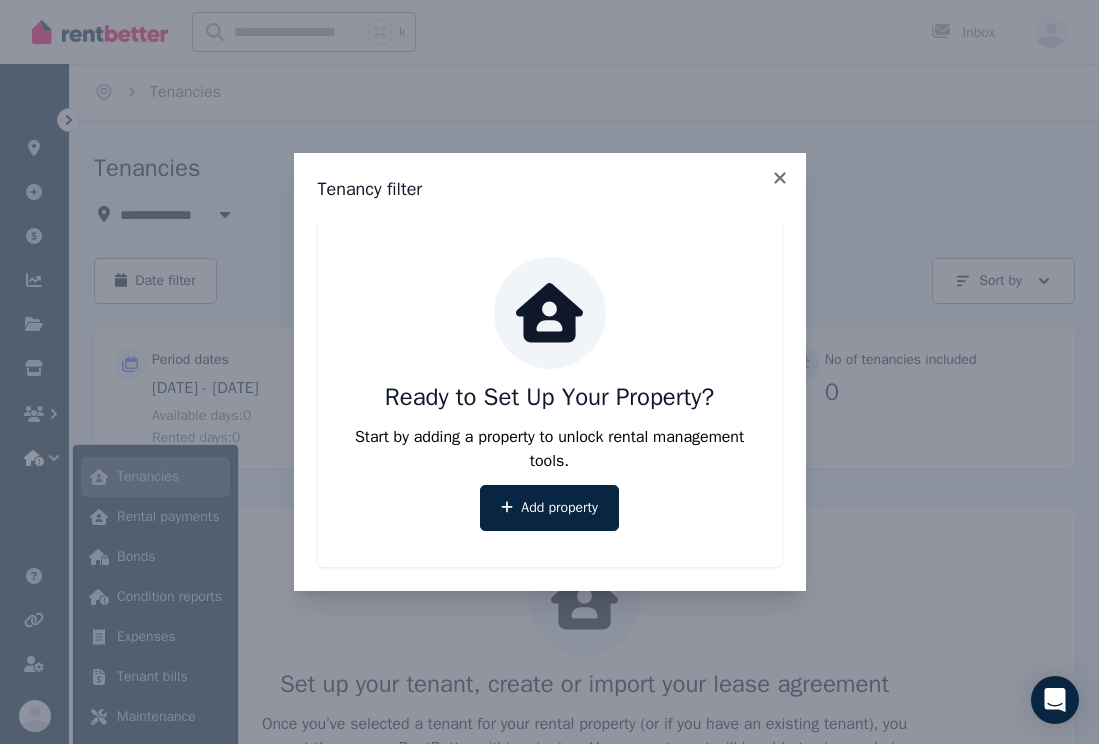 click 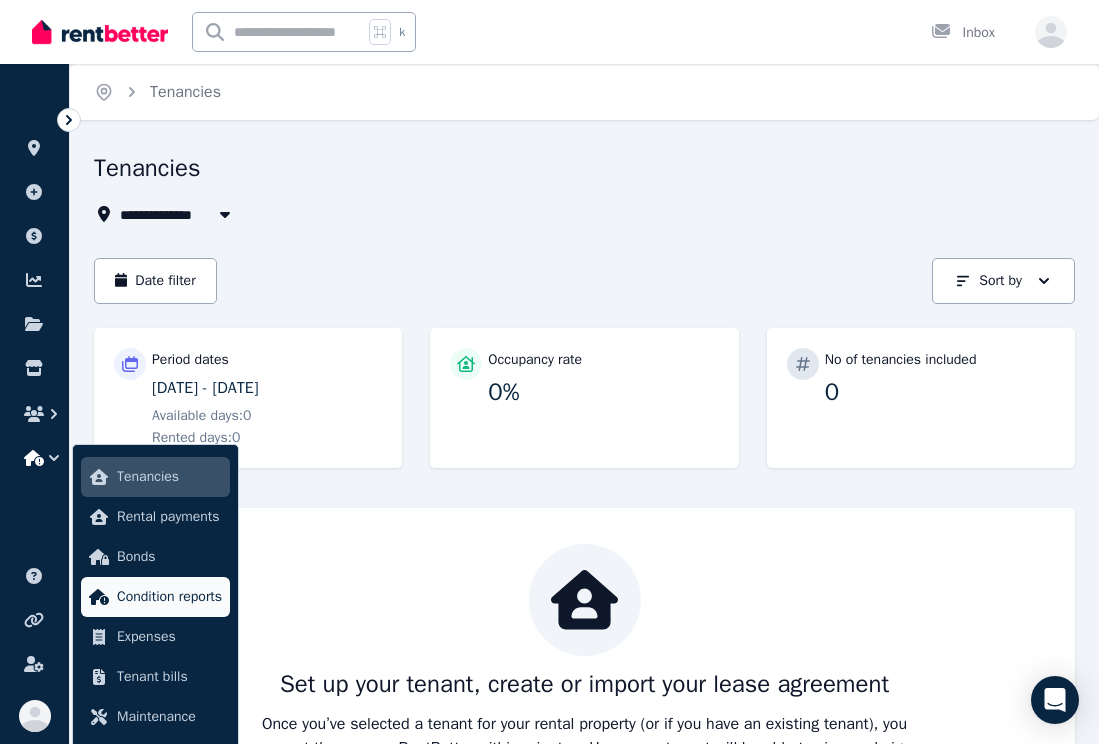 click on "Condition reports" at bounding box center (169, 597) 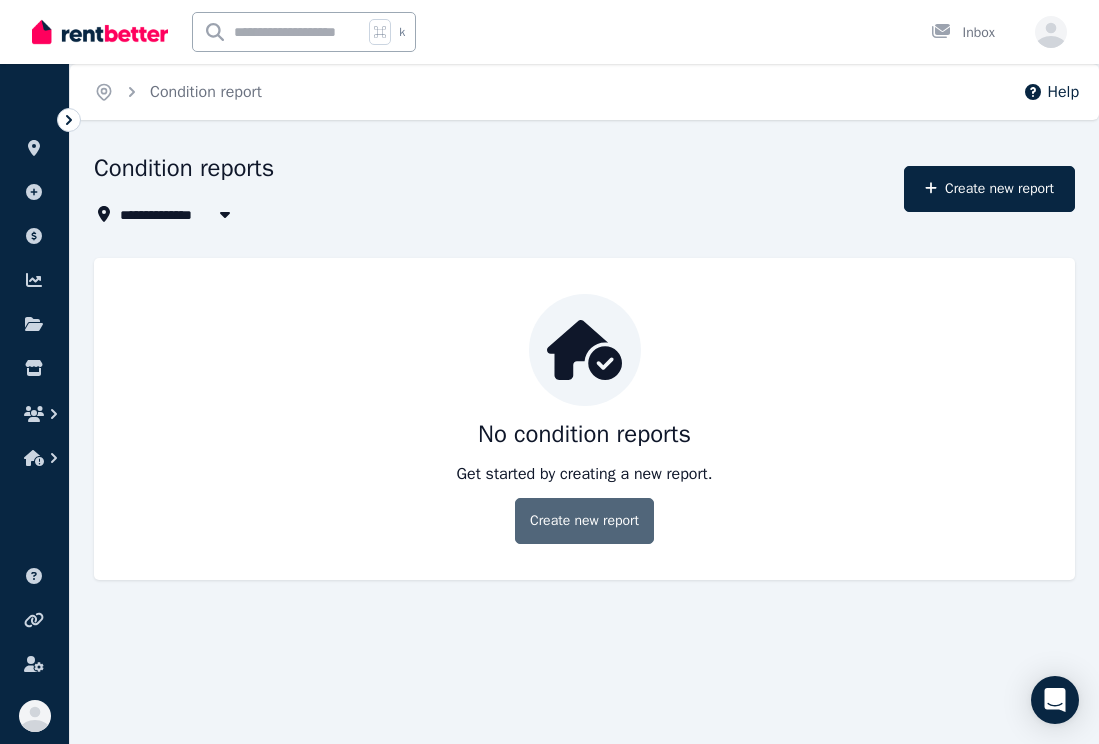click on "Create new report" at bounding box center (584, 521) 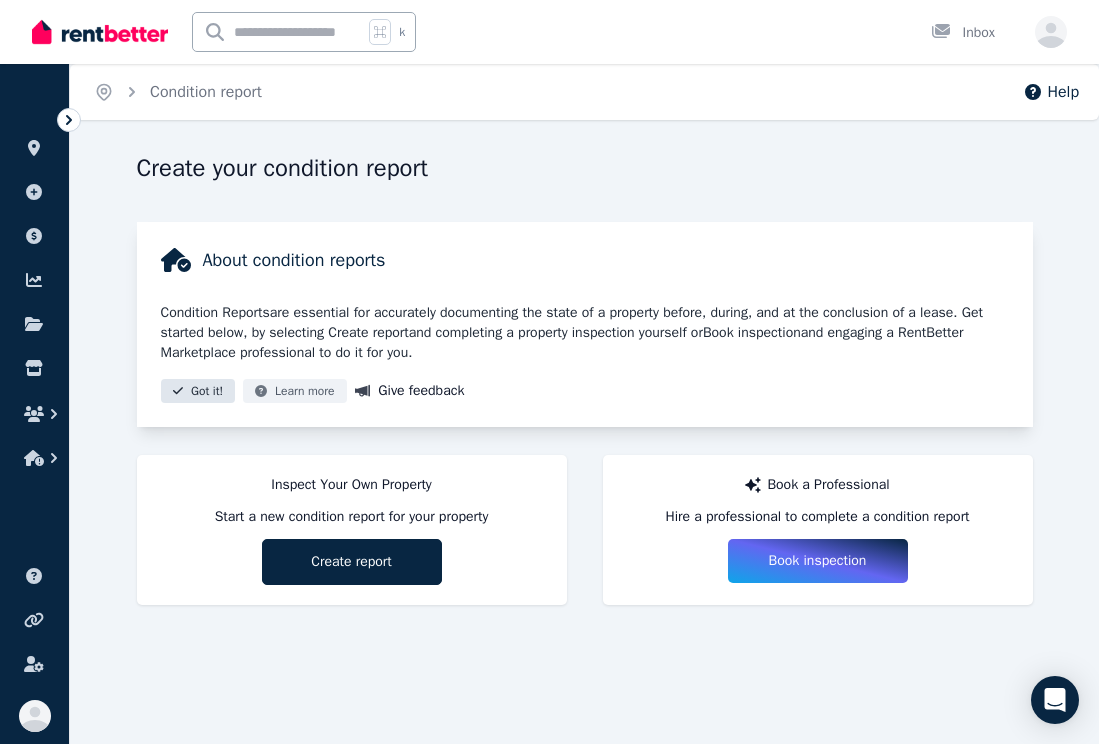 click on "Got it!" at bounding box center [198, 391] 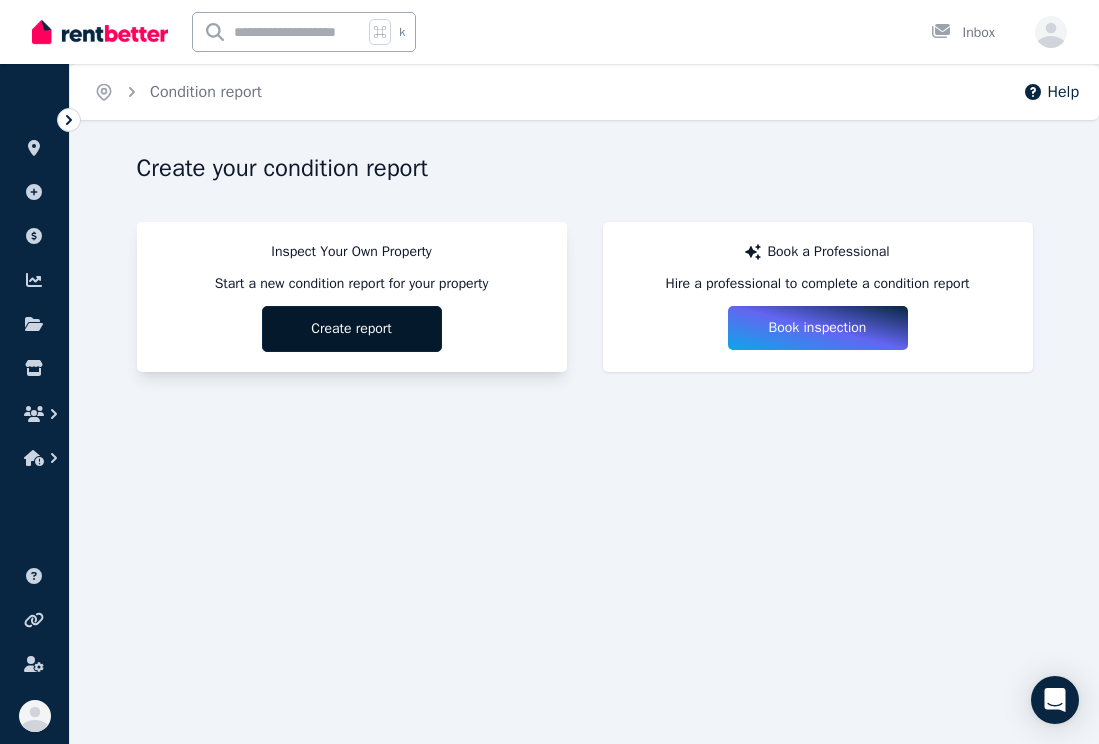click on "Create report" at bounding box center (352, 329) 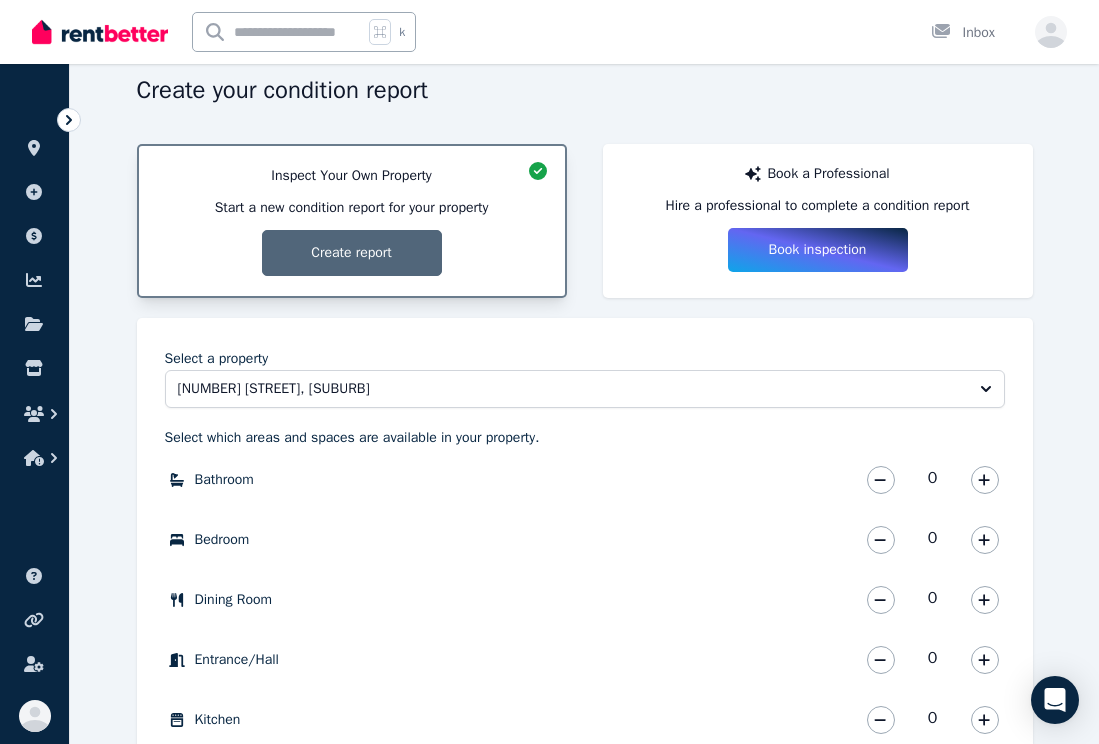 scroll, scrollTop: 0, scrollLeft: 0, axis: both 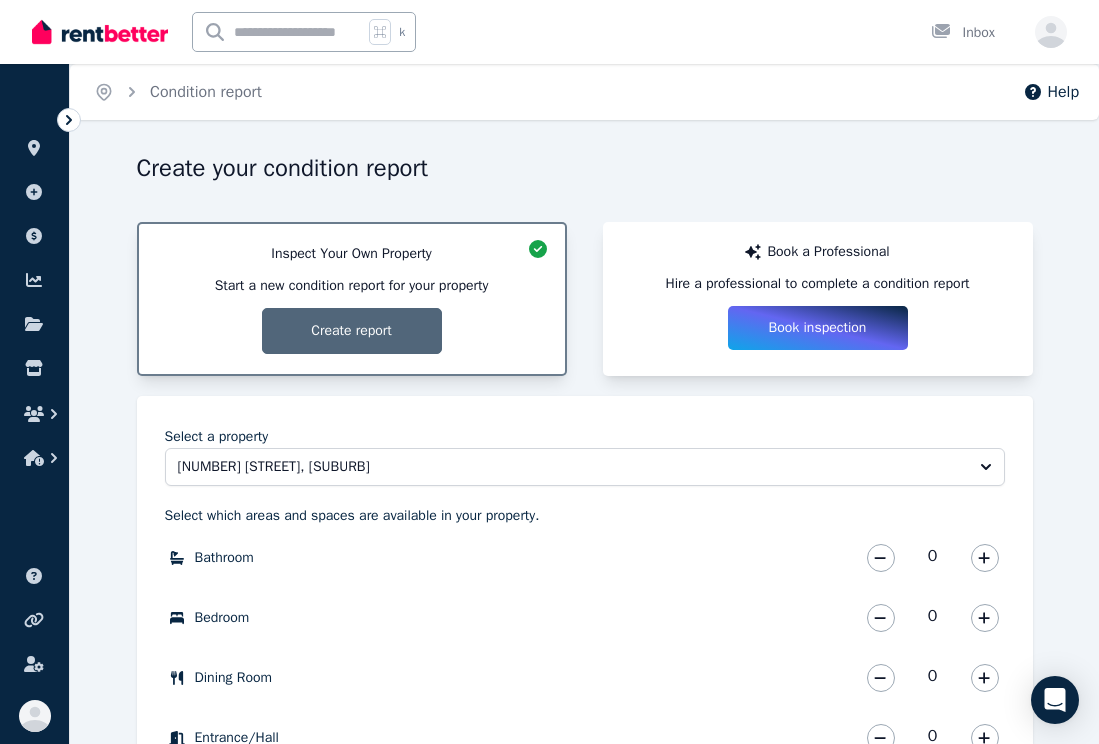 click on "Book inspection" at bounding box center [818, 328] 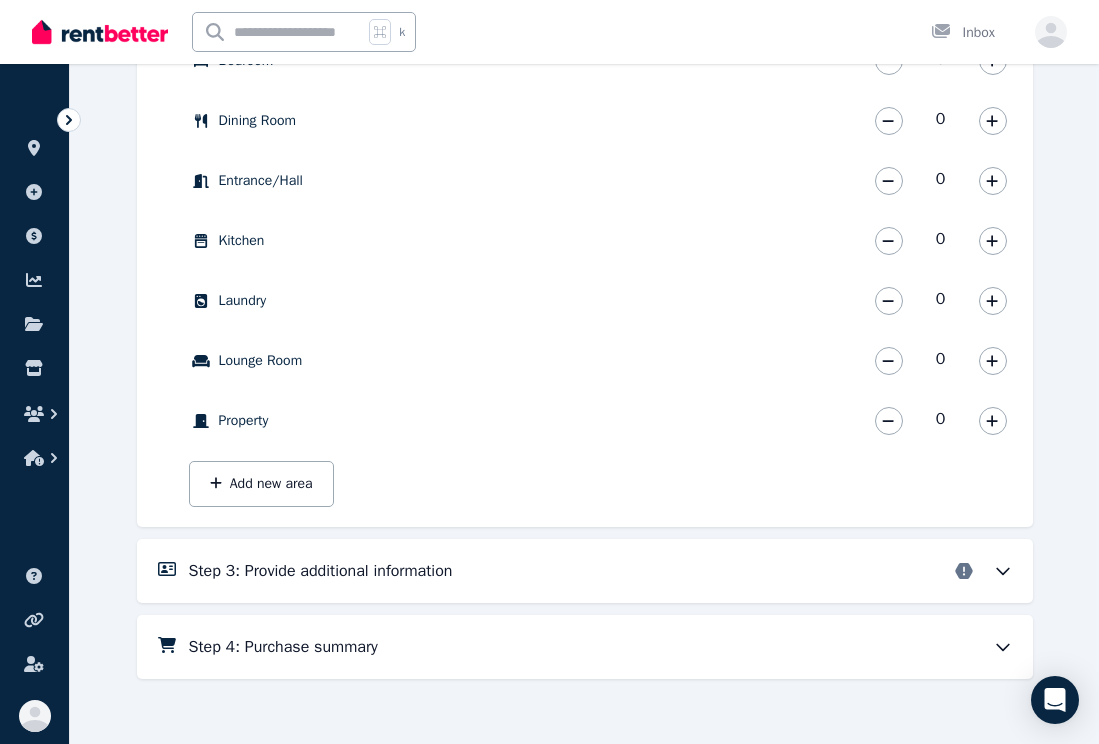 scroll, scrollTop: 681, scrollLeft: 0, axis: vertical 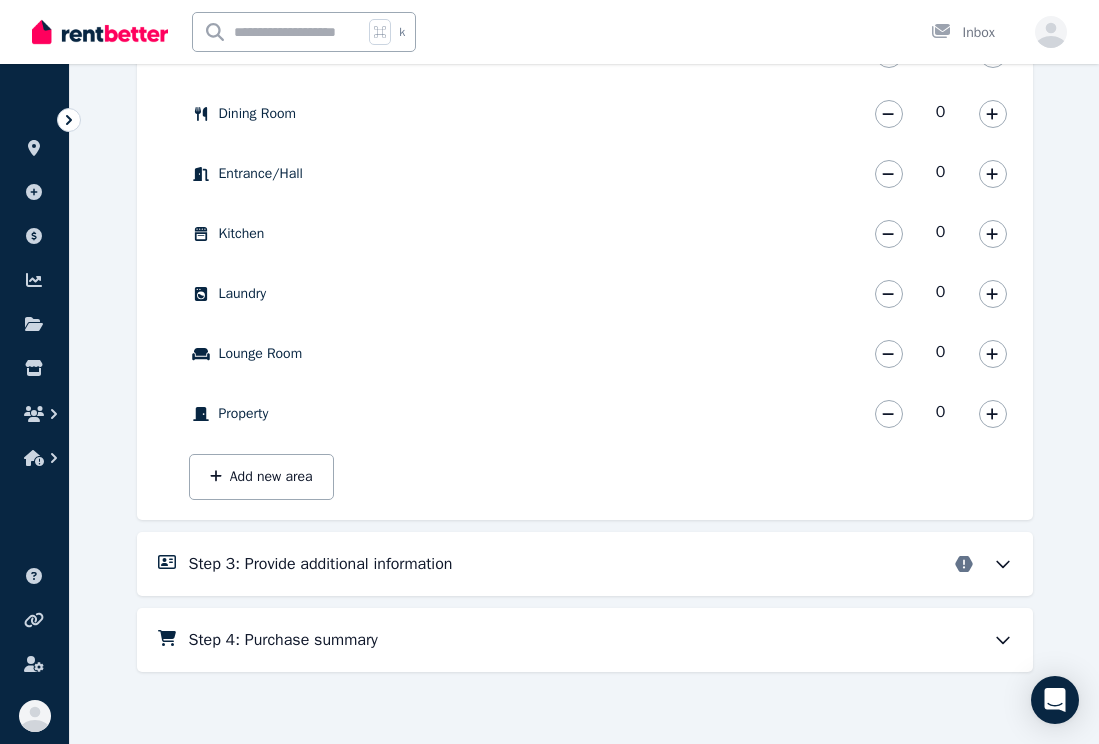 click on "Step 4: Purchase summary" at bounding box center [585, 640] 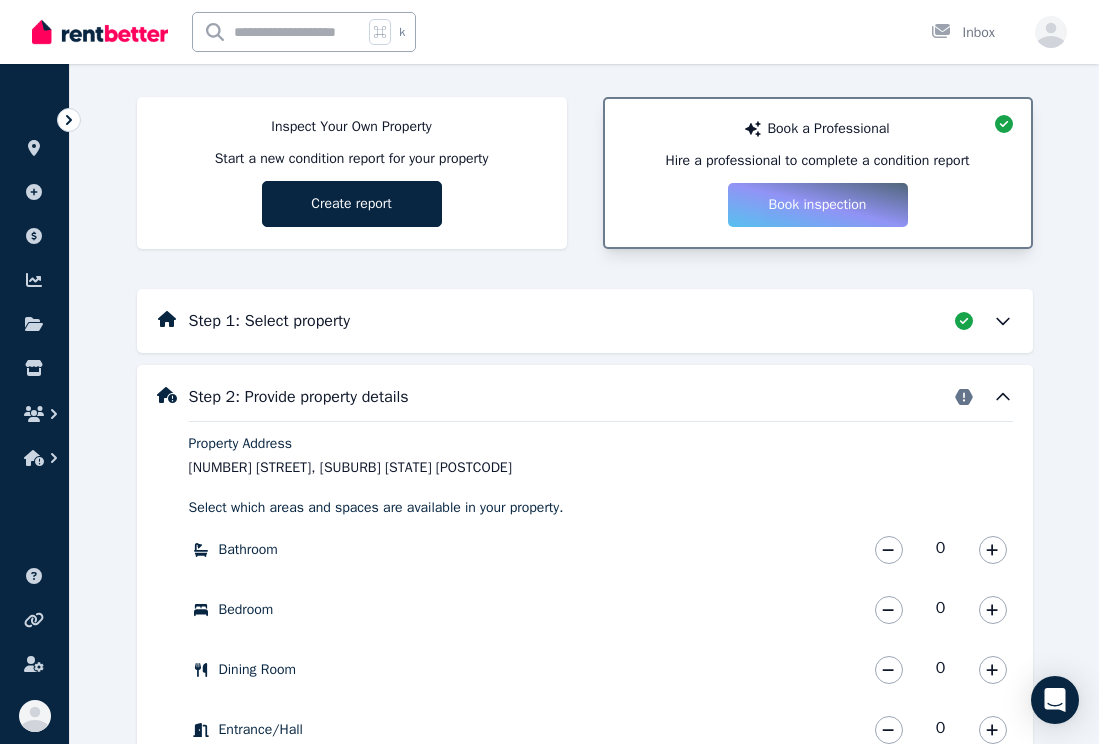 scroll, scrollTop: 133, scrollLeft: 0, axis: vertical 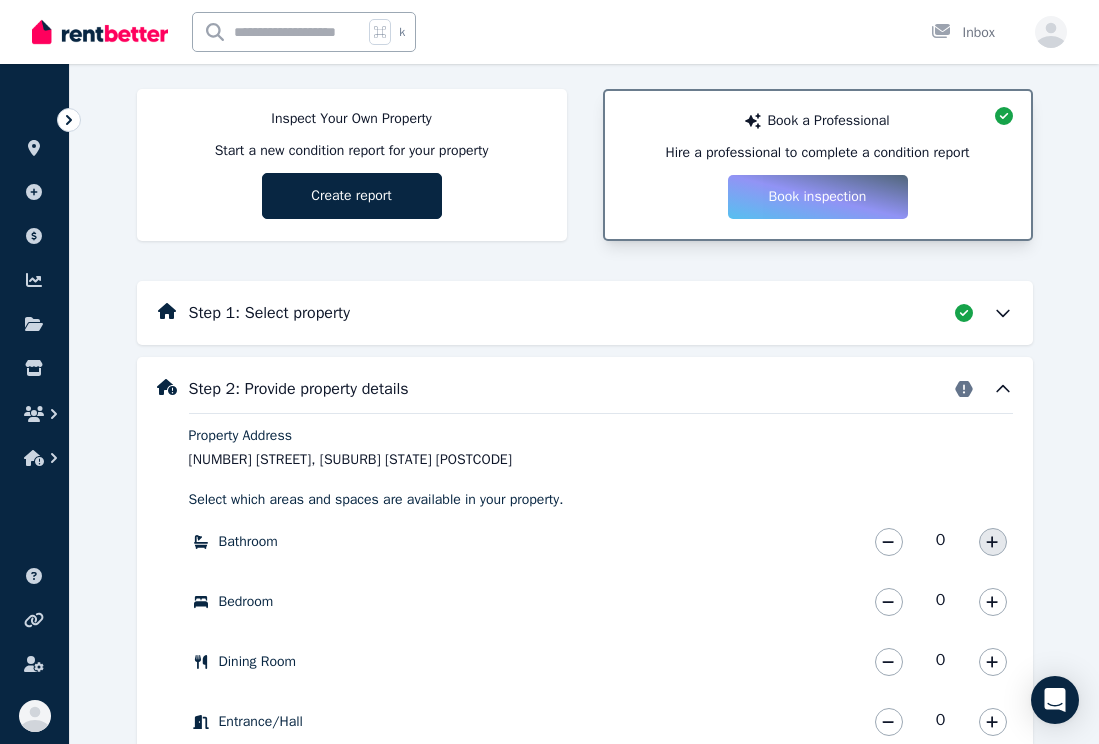 click 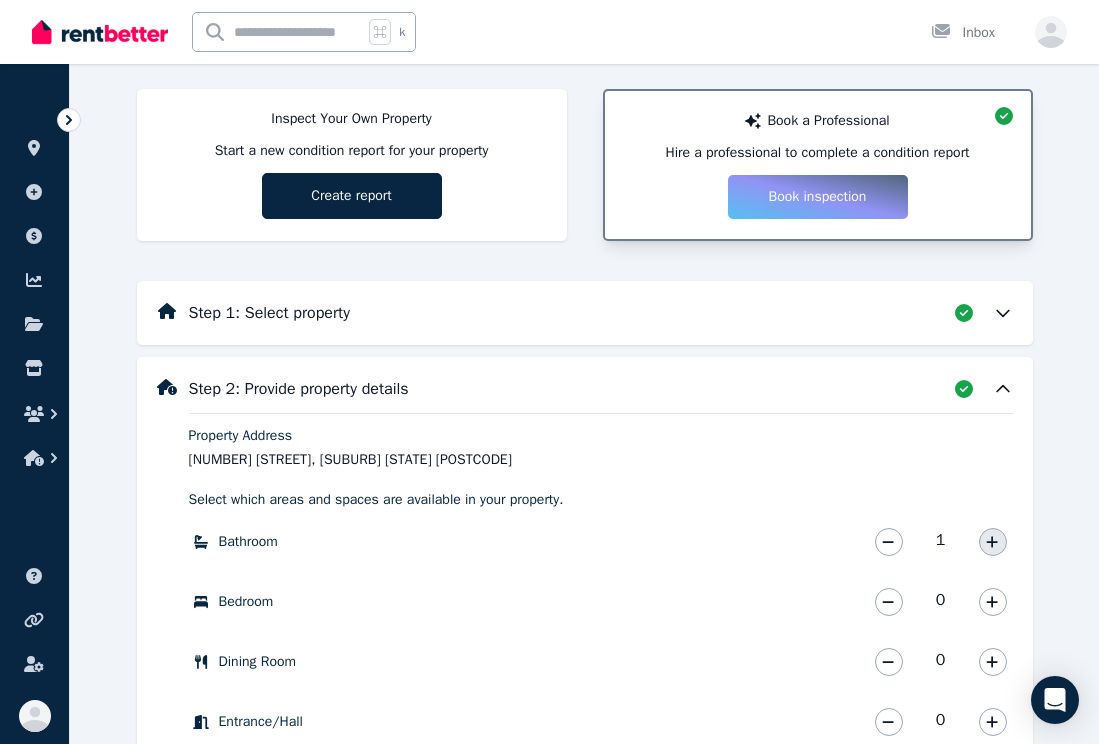 click 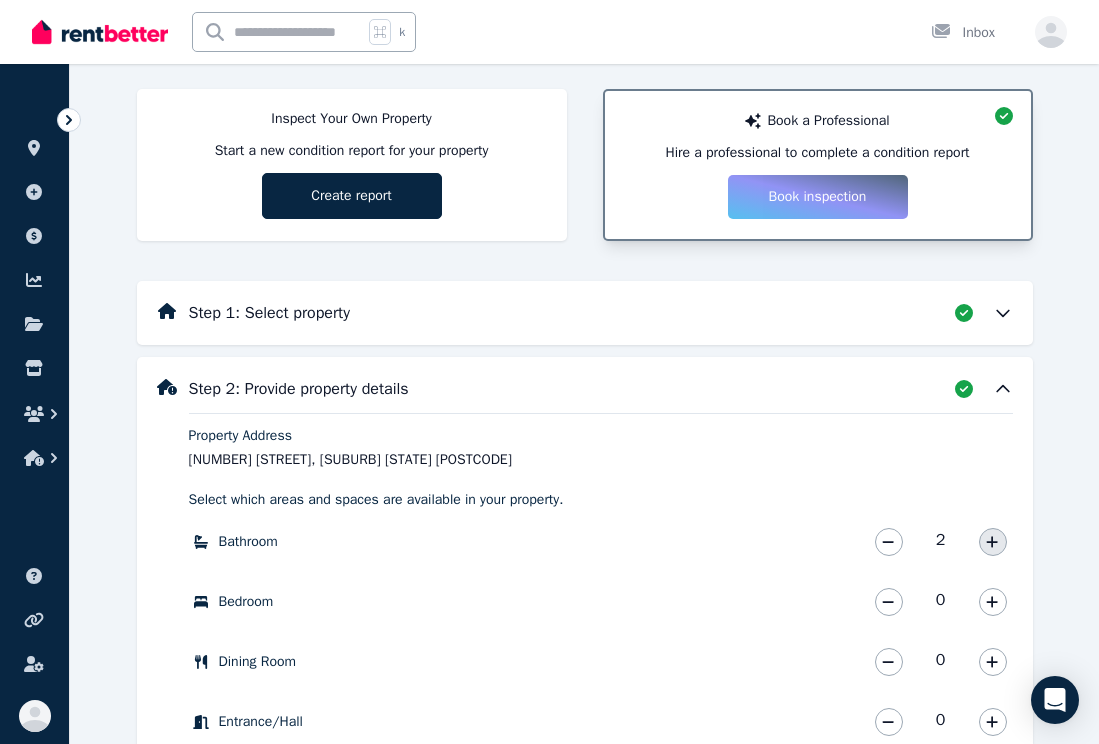 click 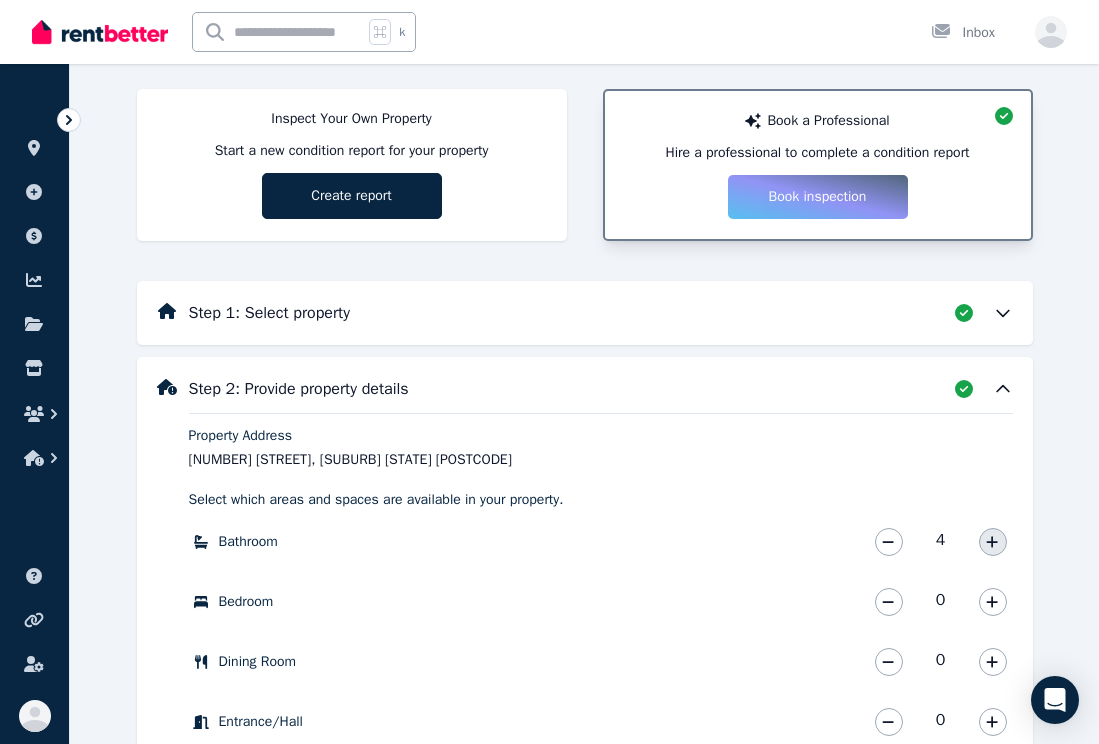 click 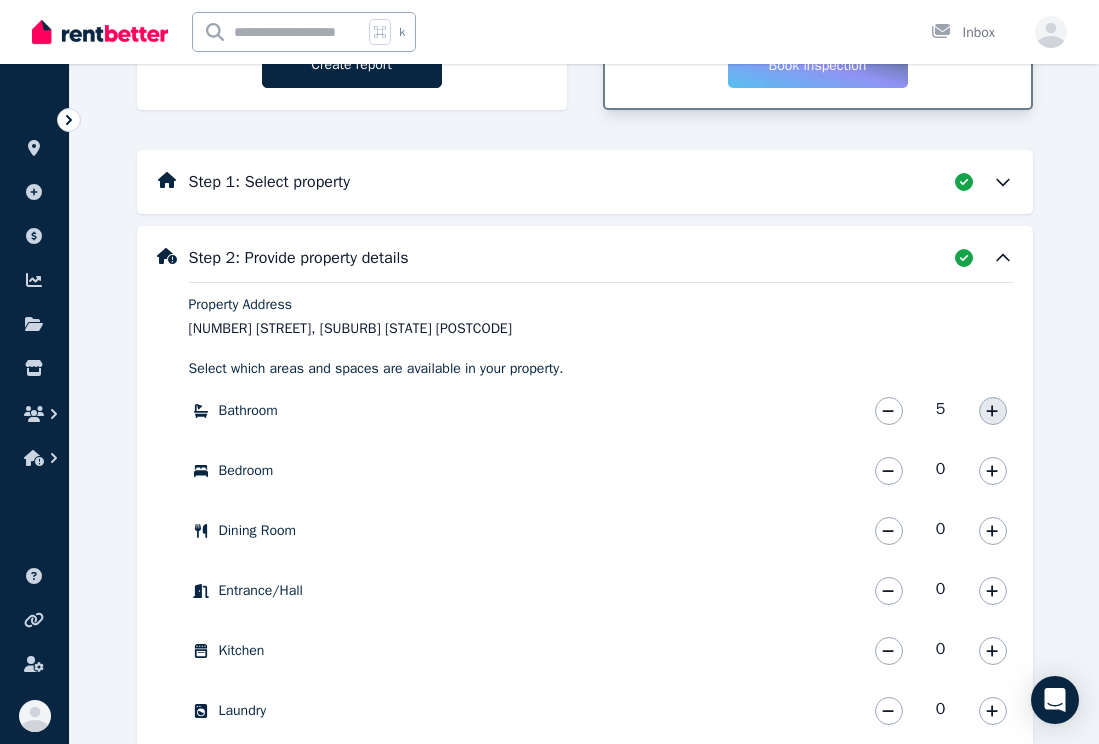 scroll, scrollTop: 278, scrollLeft: 0, axis: vertical 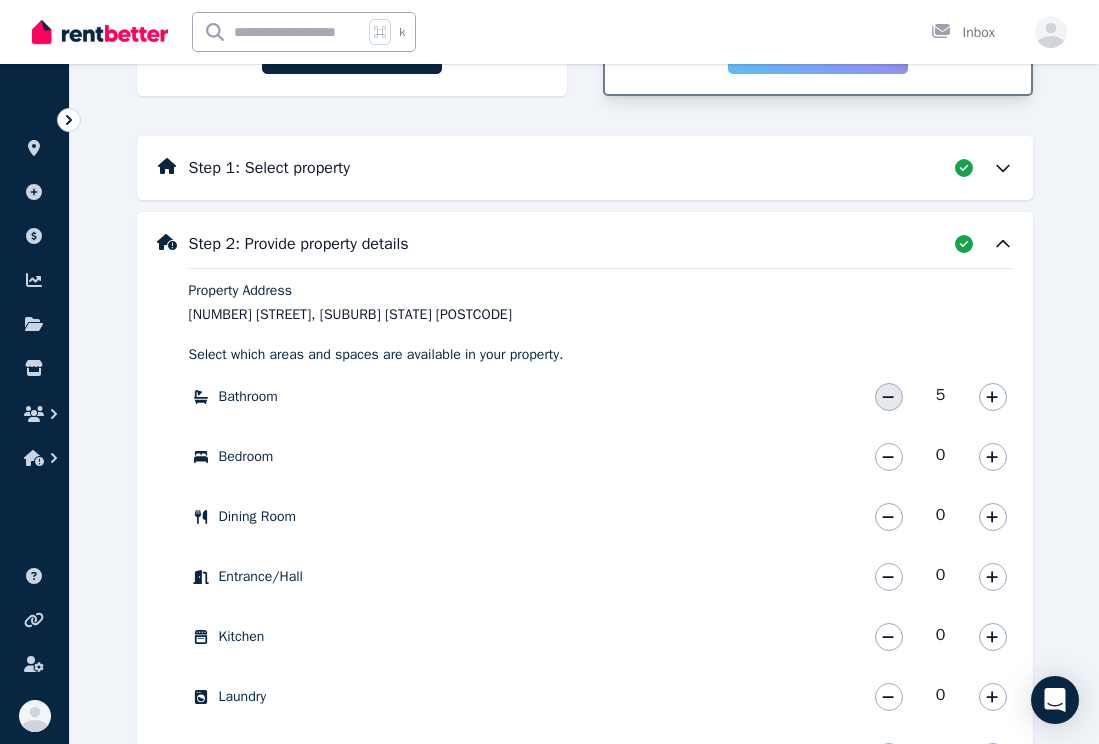 click 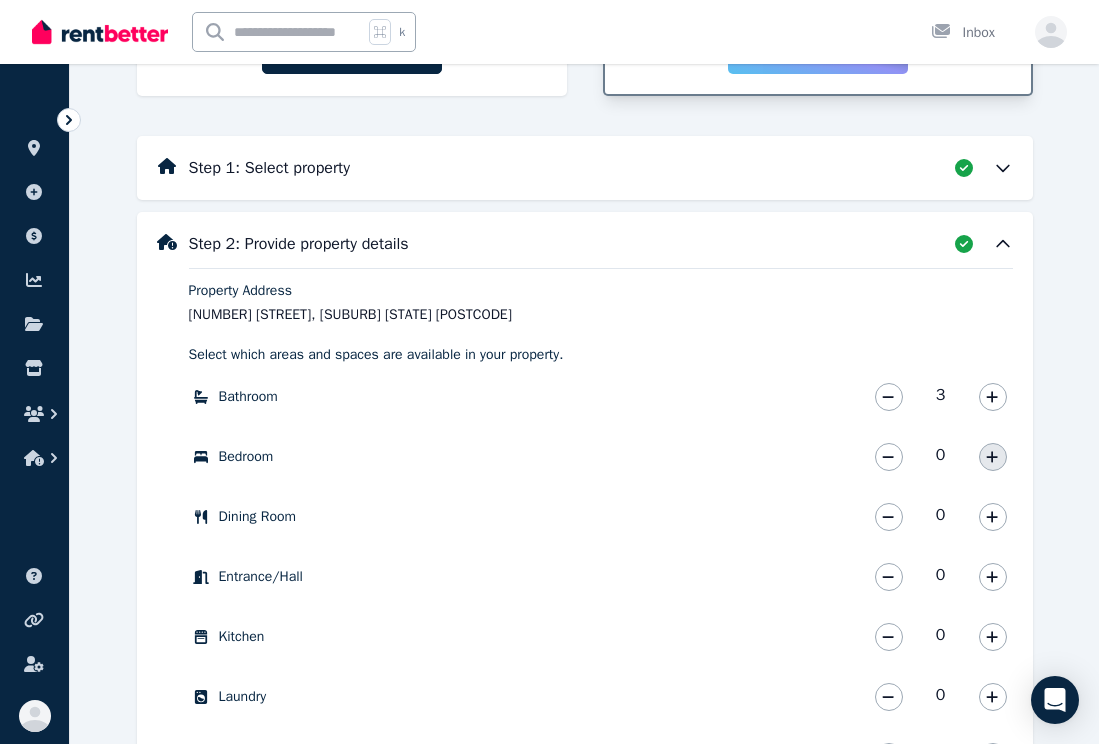 click 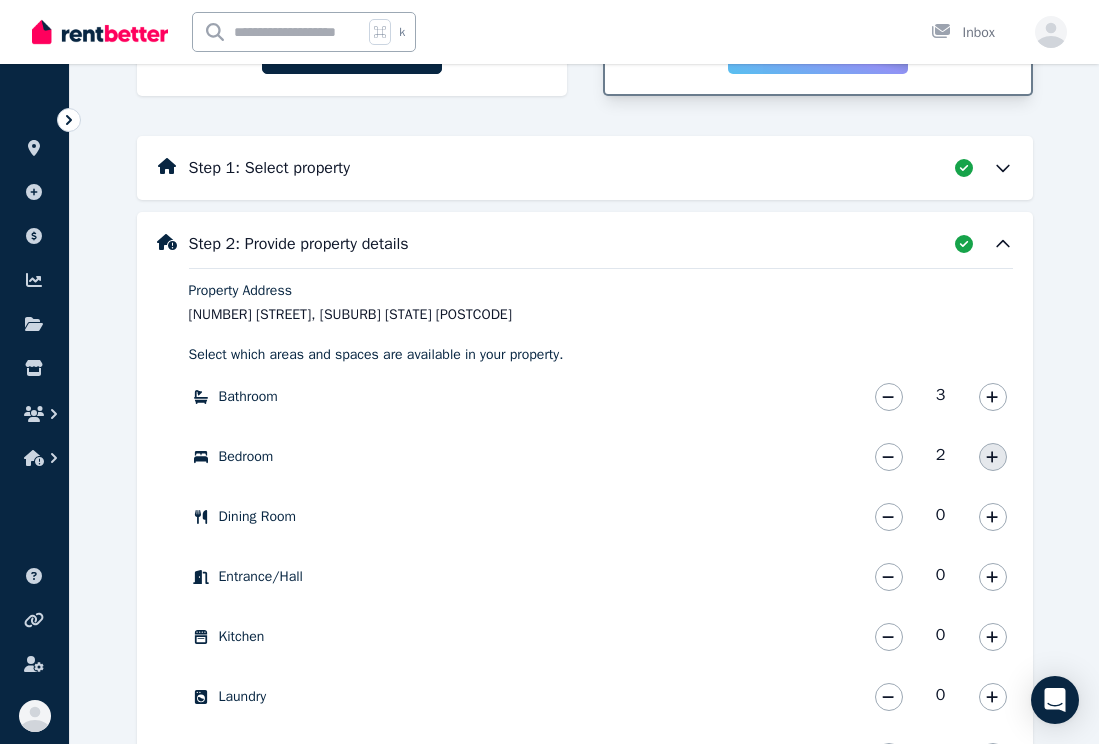 click 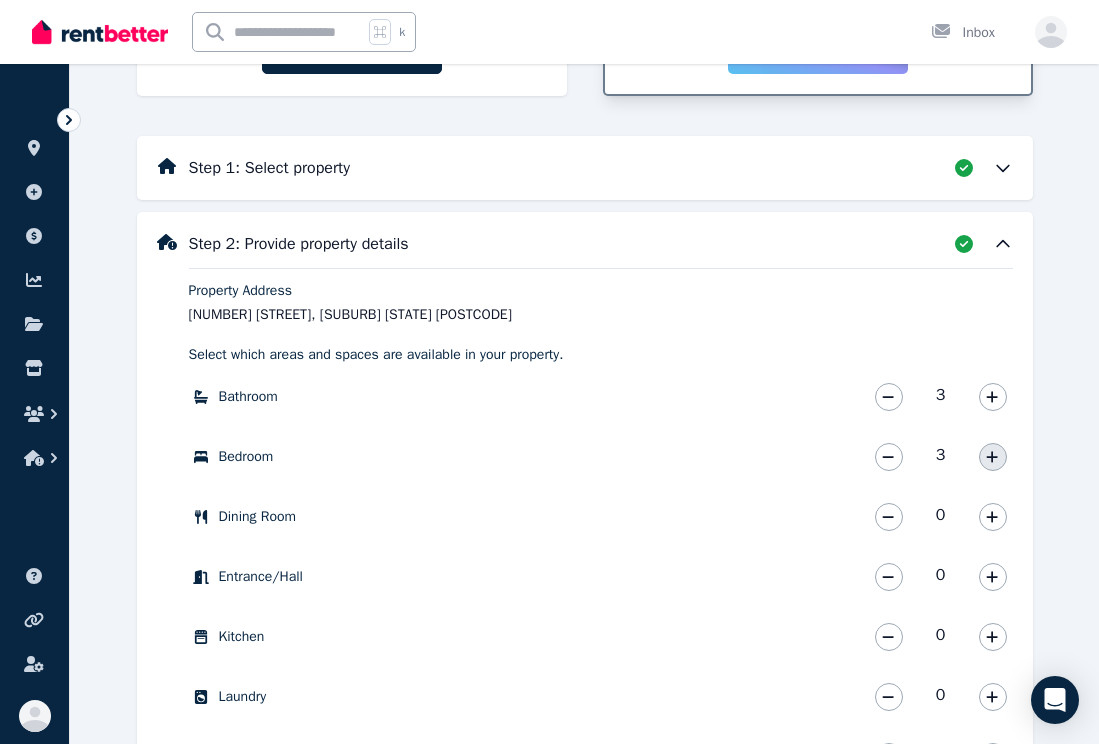 click 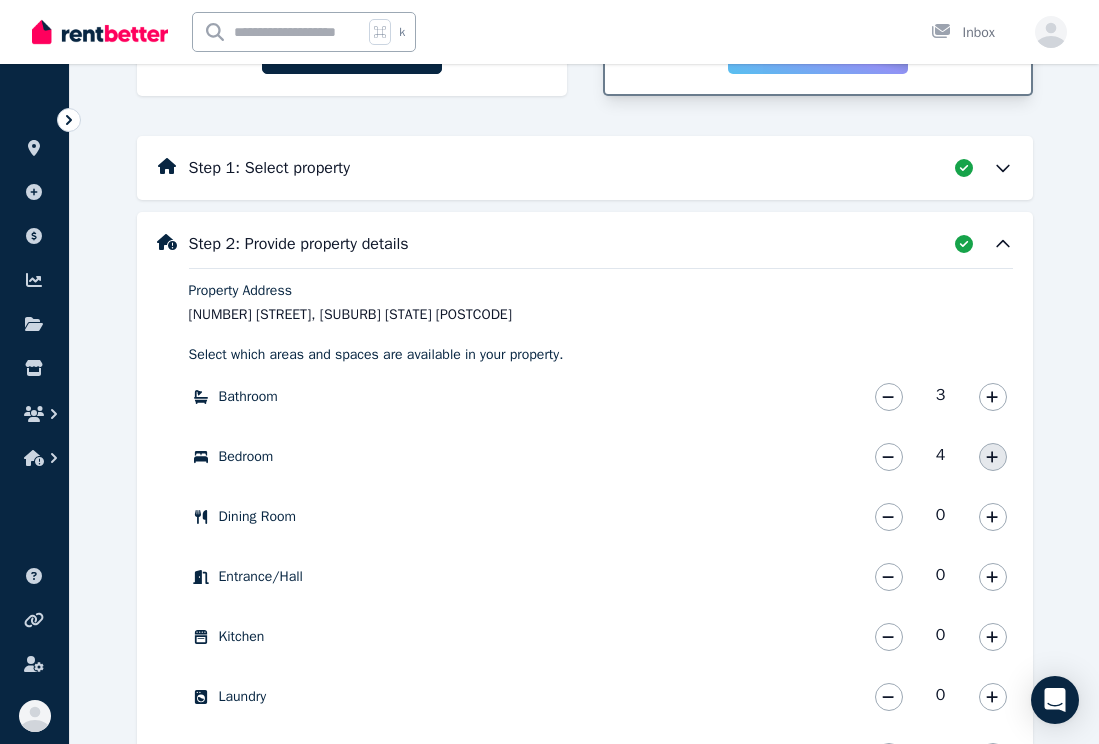 click 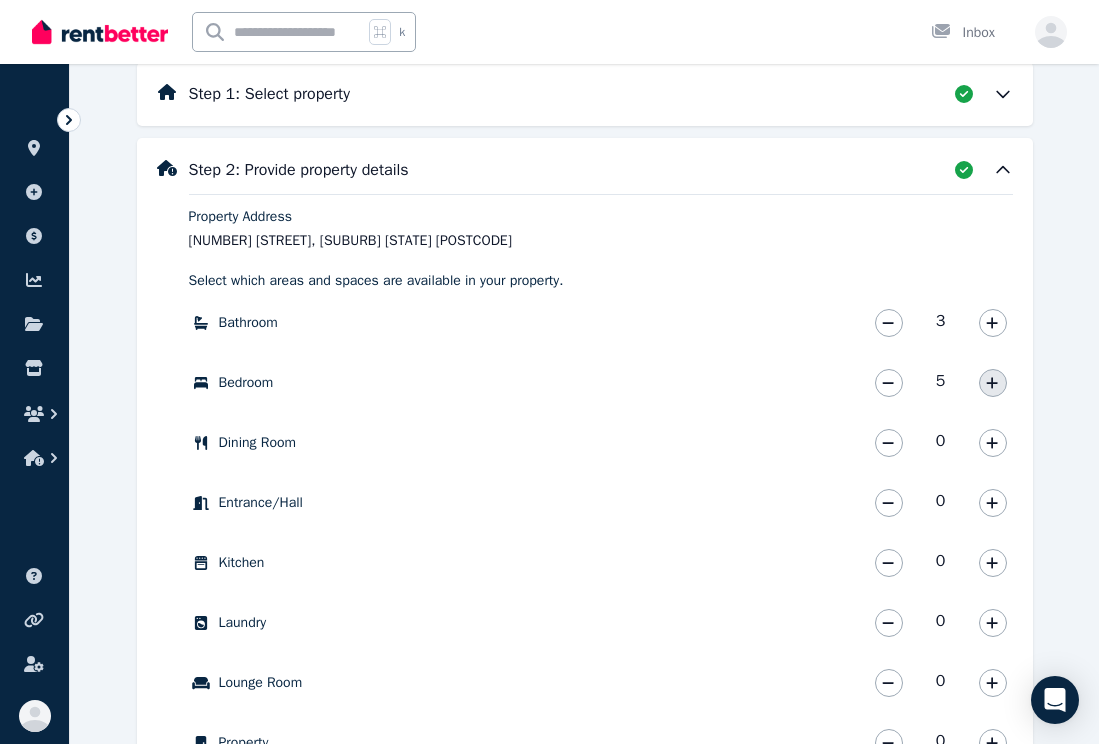 scroll, scrollTop: 355, scrollLeft: 0, axis: vertical 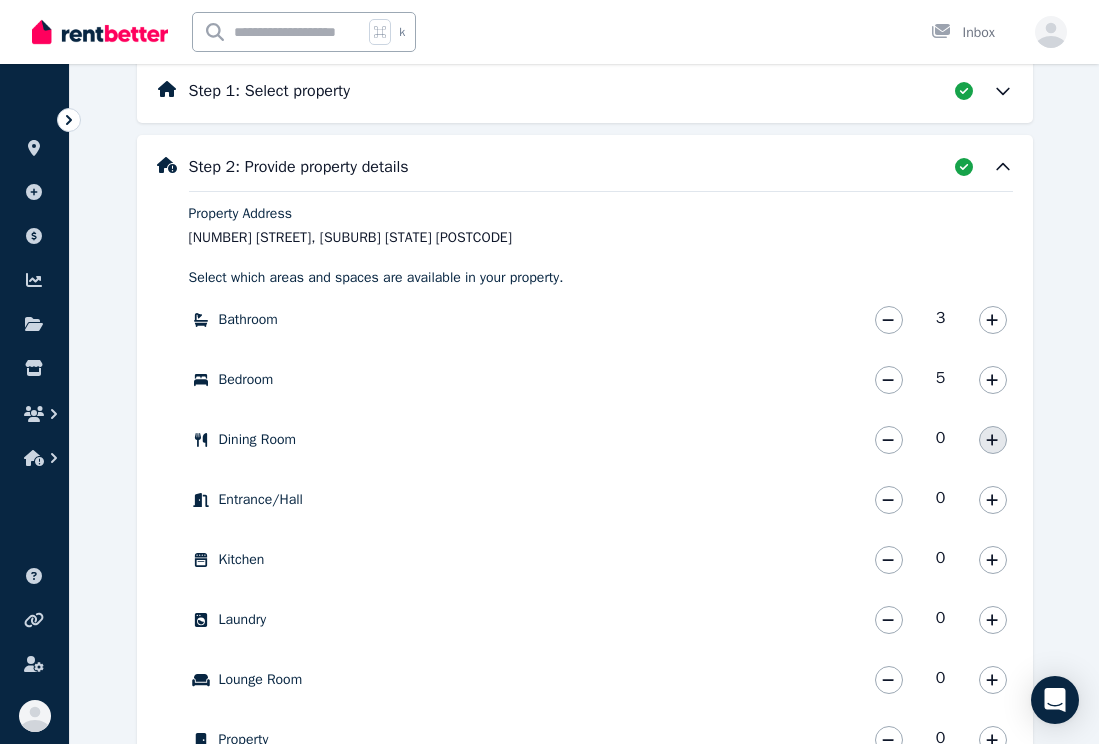 click 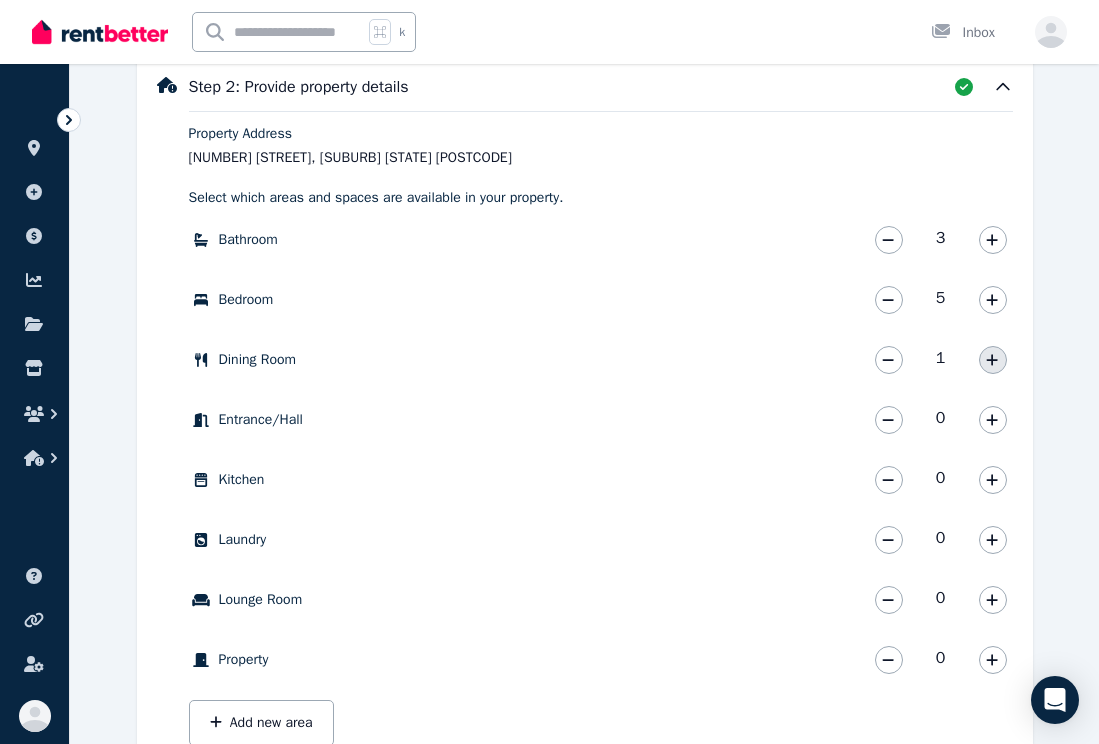 scroll, scrollTop: 430, scrollLeft: 0, axis: vertical 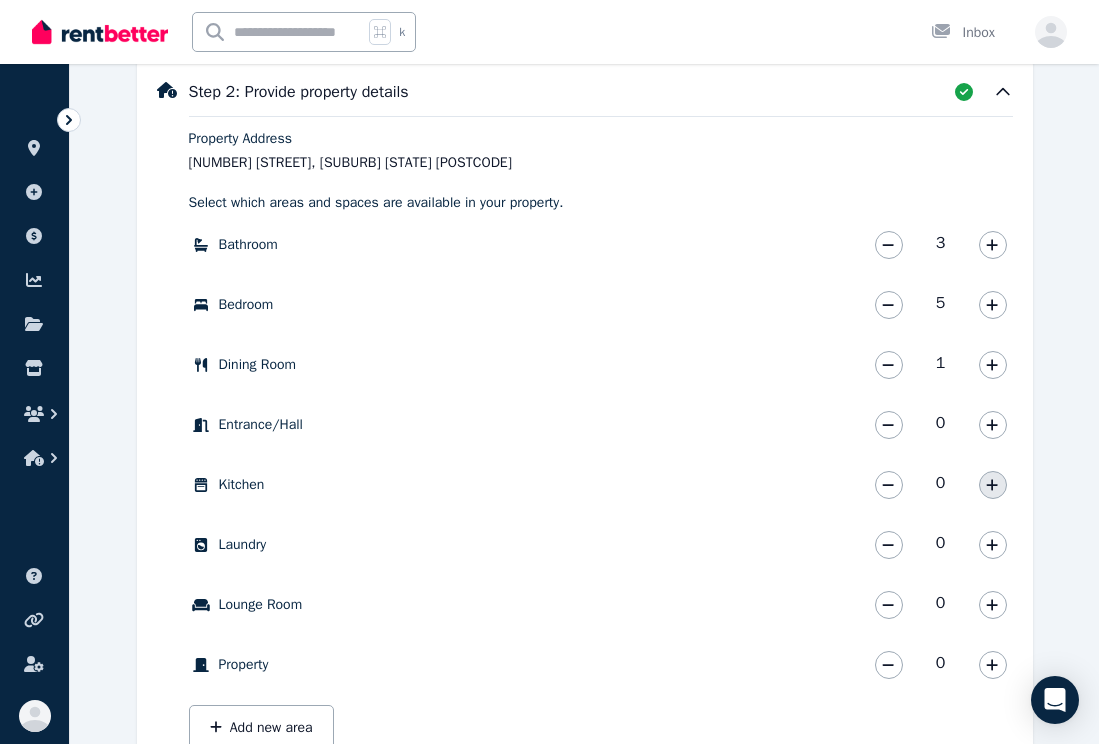 click at bounding box center [993, 485] 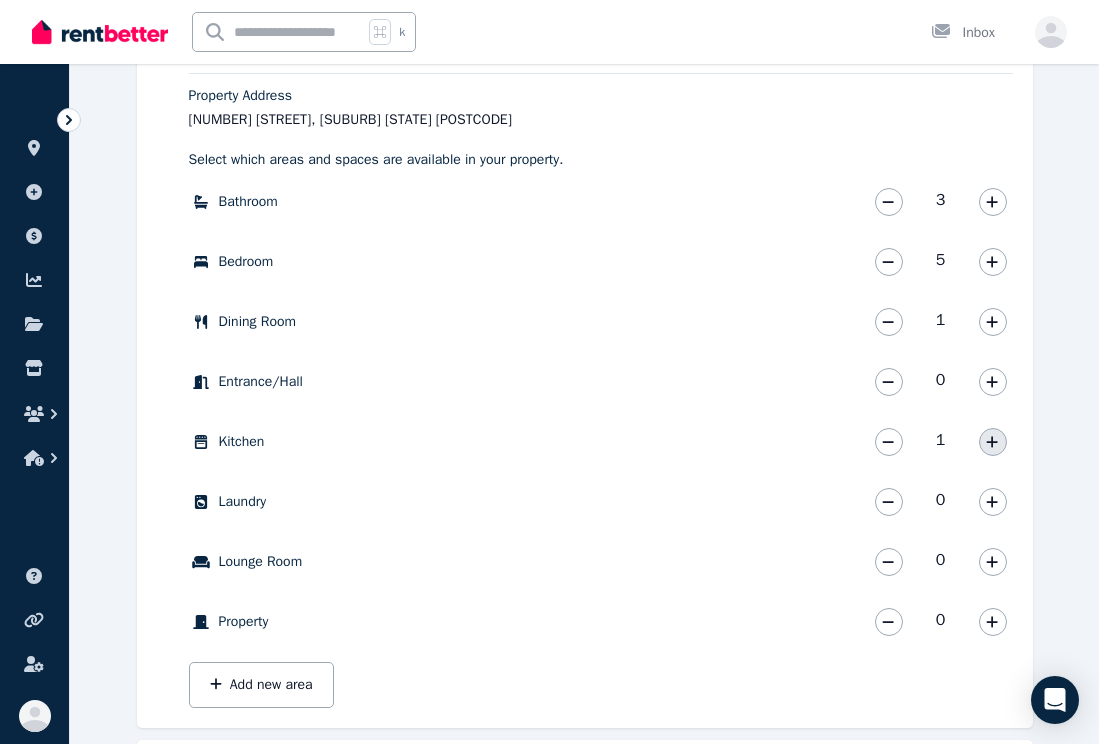 scroll, scrollTop: 475, scrollLeft: 0, axis: vertical 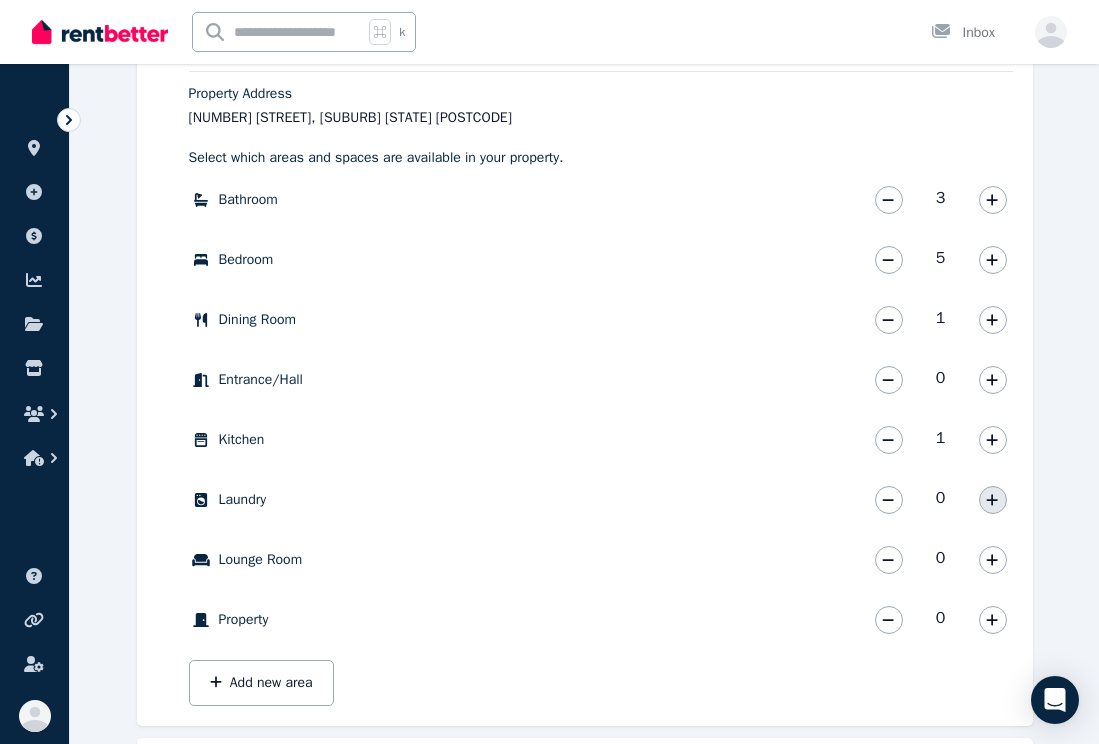 click at bounding box center (993, 500) 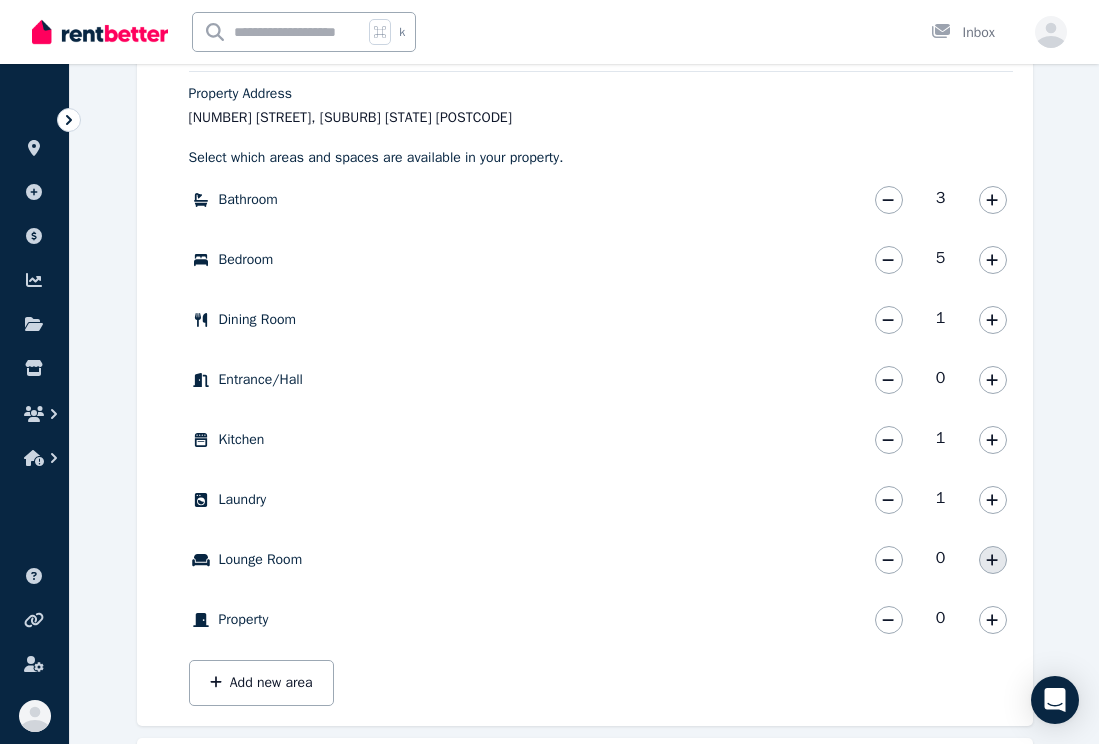 click at bounding box center (993, 560) 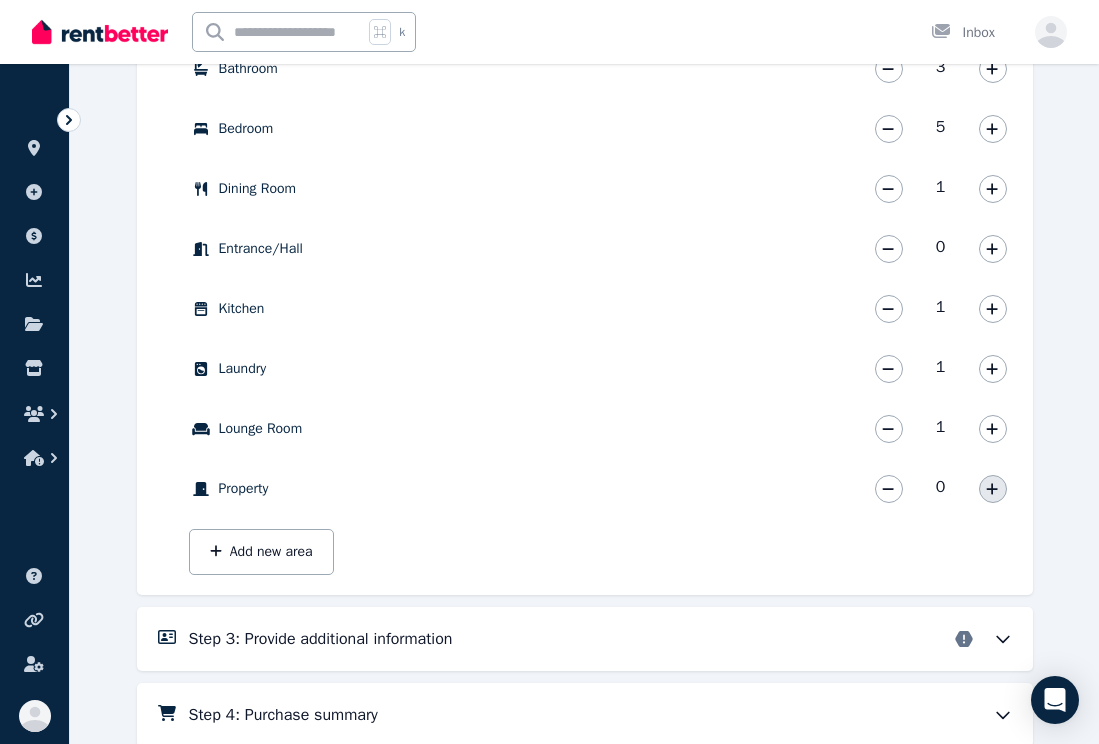 scroll, scrollTop: 681, scrollLeft: 0, axis: vertical 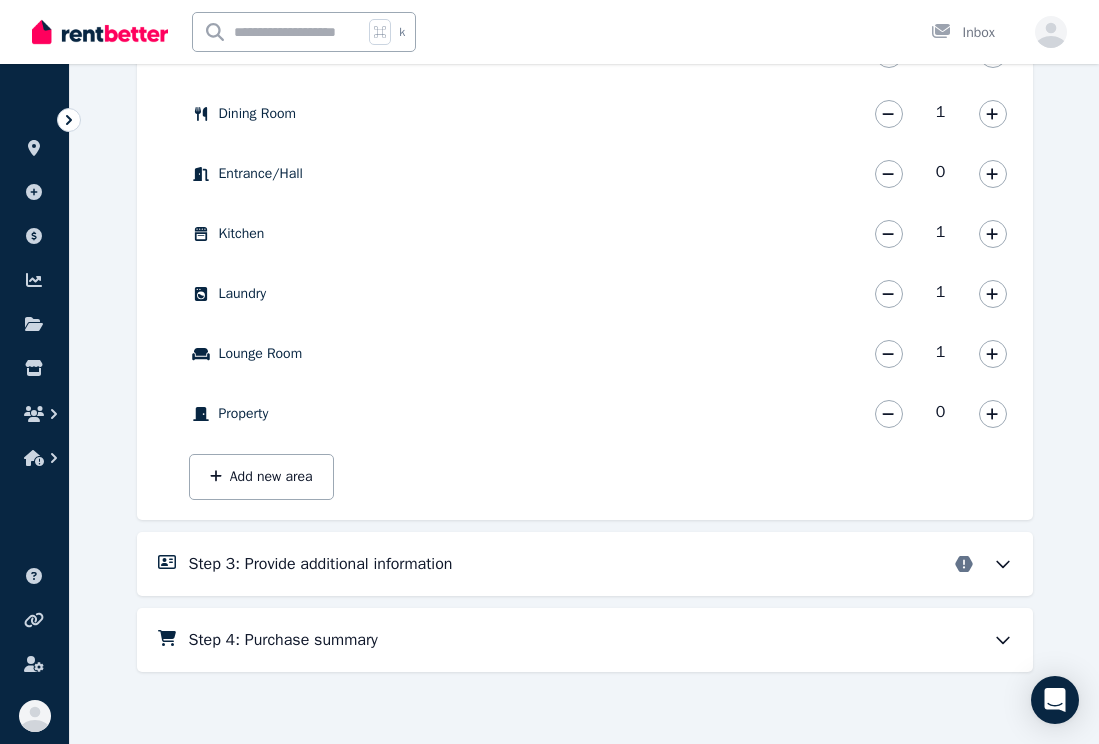 click 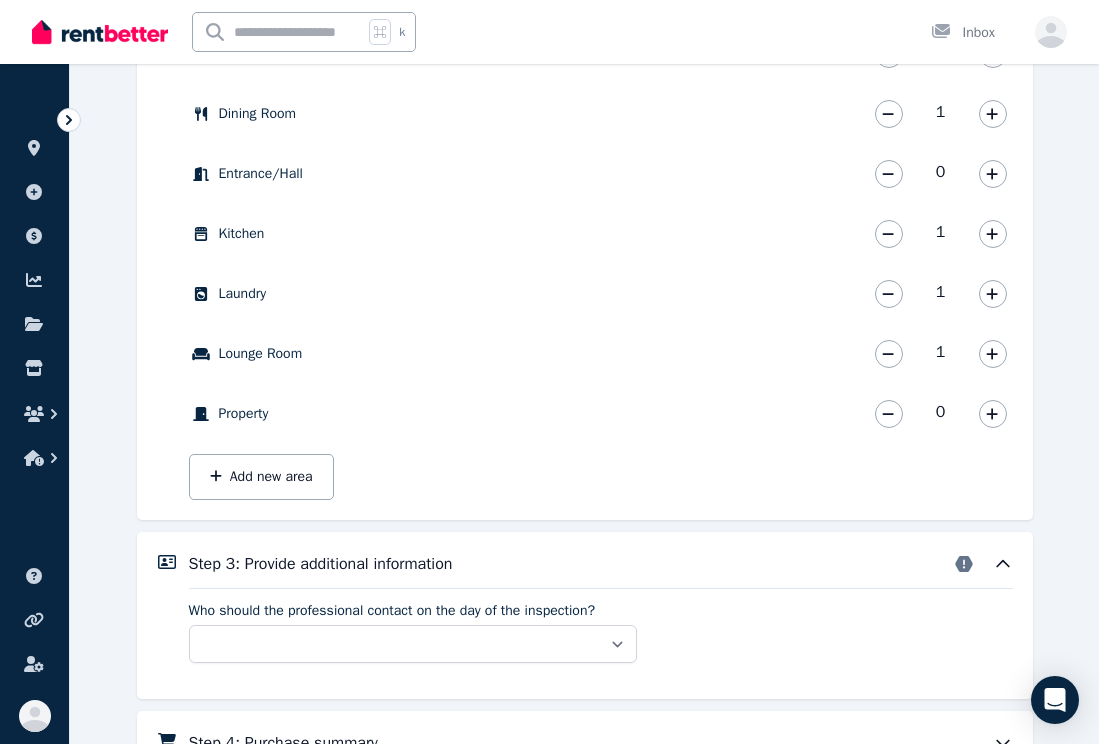 scroll, scrollTop: 784, scrollLeft: 0, axis: vertical 